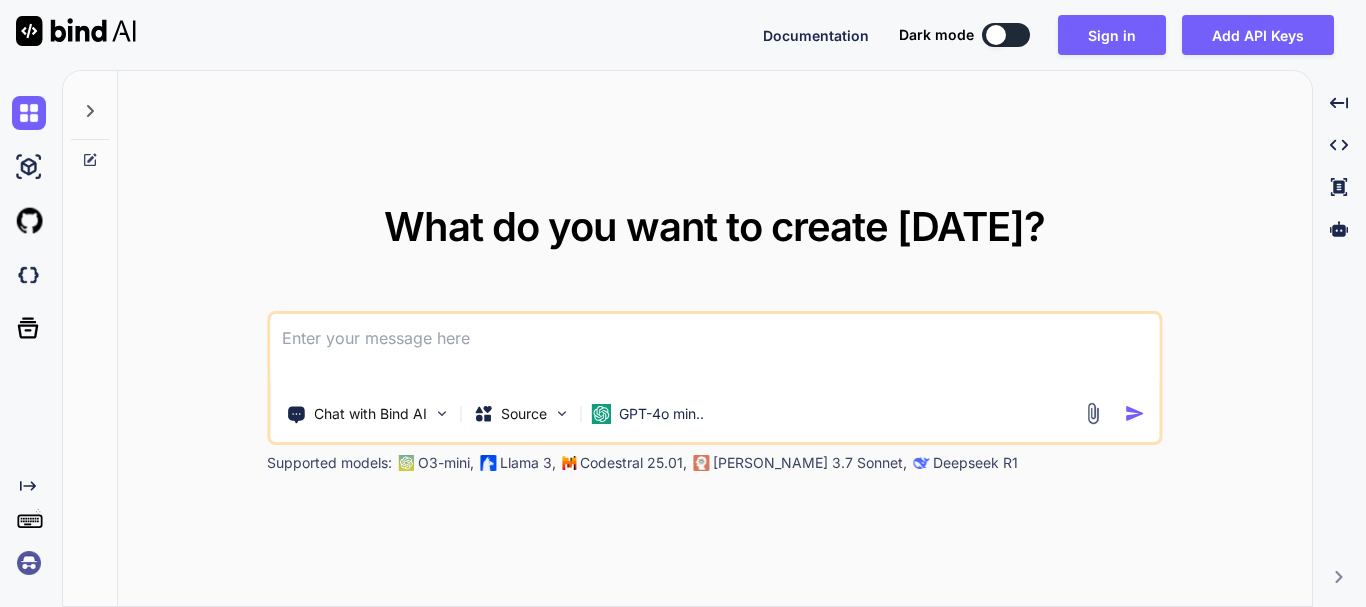 scroll, scrollTop: 0, scrollLeft: 0, axis: both 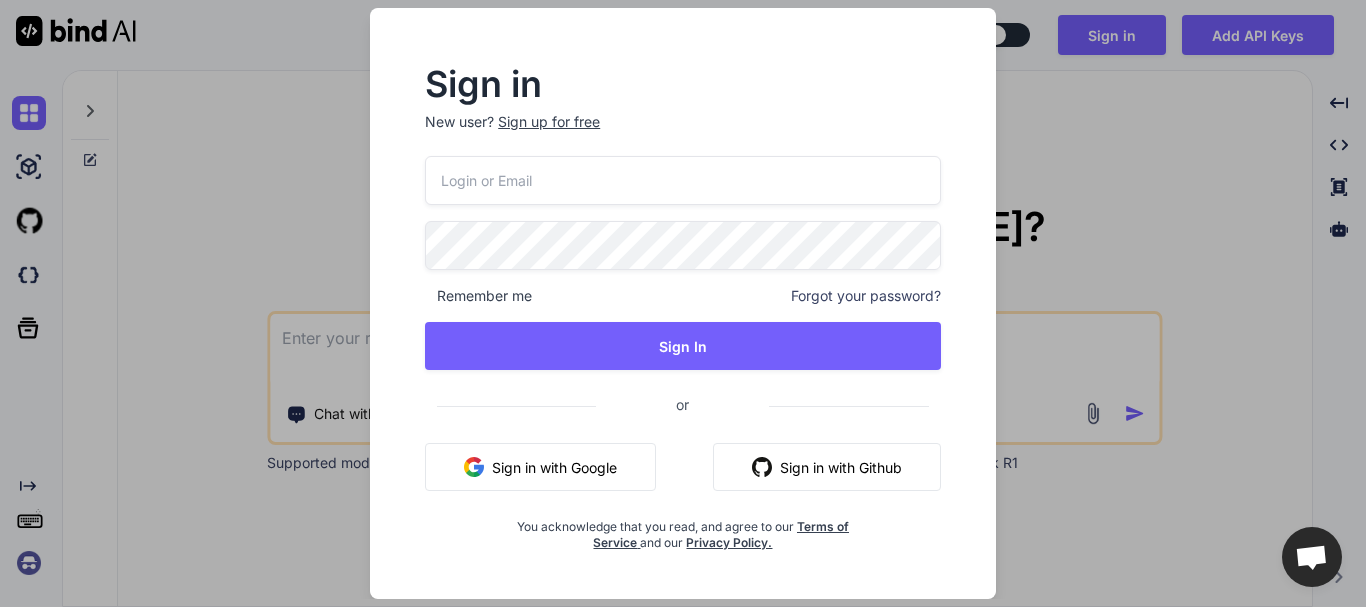 click on "Sign in with Github" at bounding box center [827, 467] 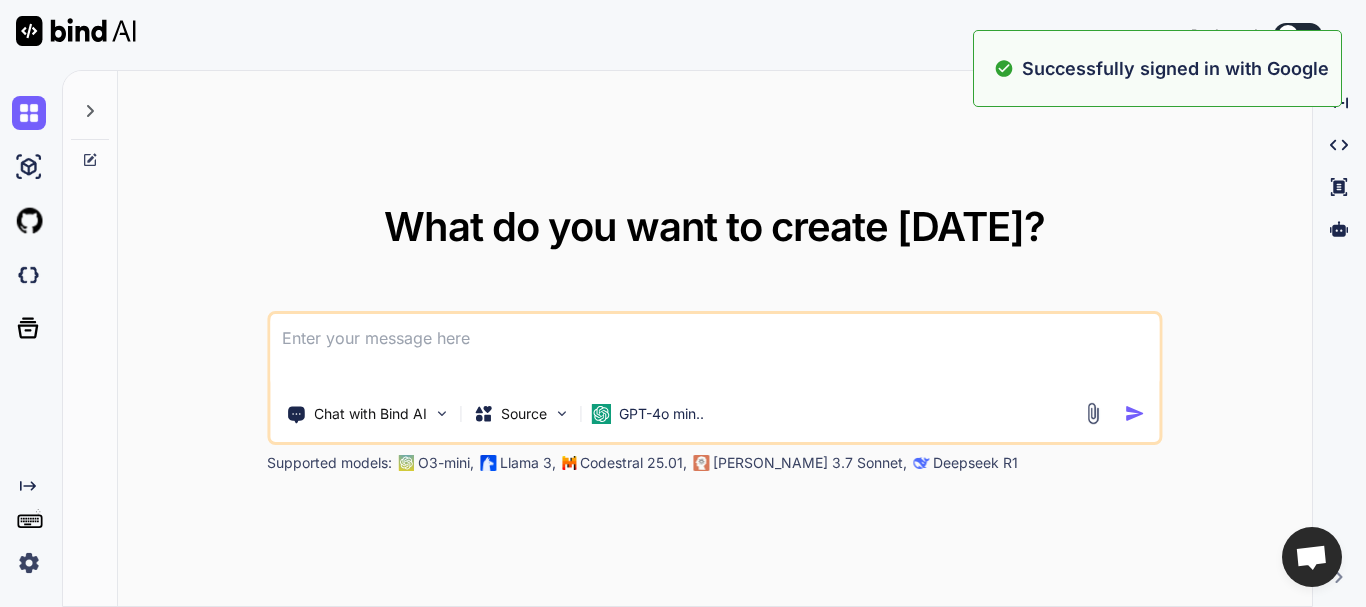 click on "What do you want to create [DATE]? Chat with Bind AI Source   GPT-4o min.. Supported models: O3-mini,   Llama 3, Codestral 25.01, [PERSON_NAME] 3.7 Sonnet, Deepseek R1 Created with Pixso. Created with Pixso. Created with Pixso. Created with Pixso. Successfully signed in with Google" at bounding box center [714, 338] 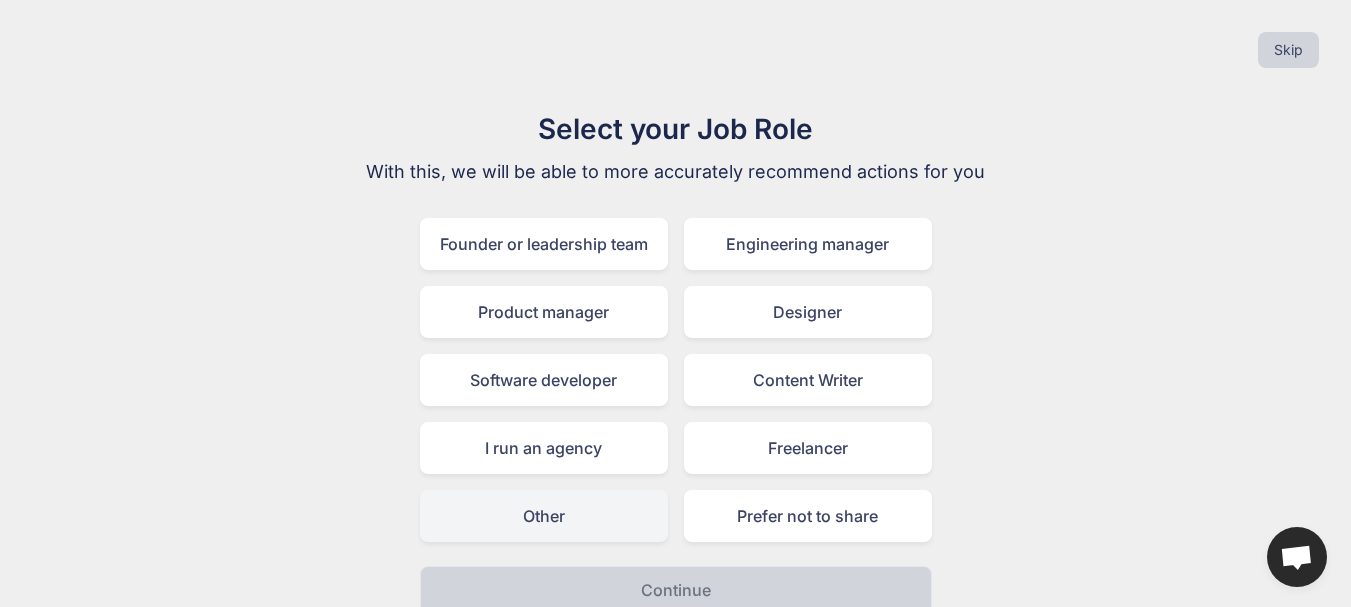 click on "Other" at bounding box center (544, 516) 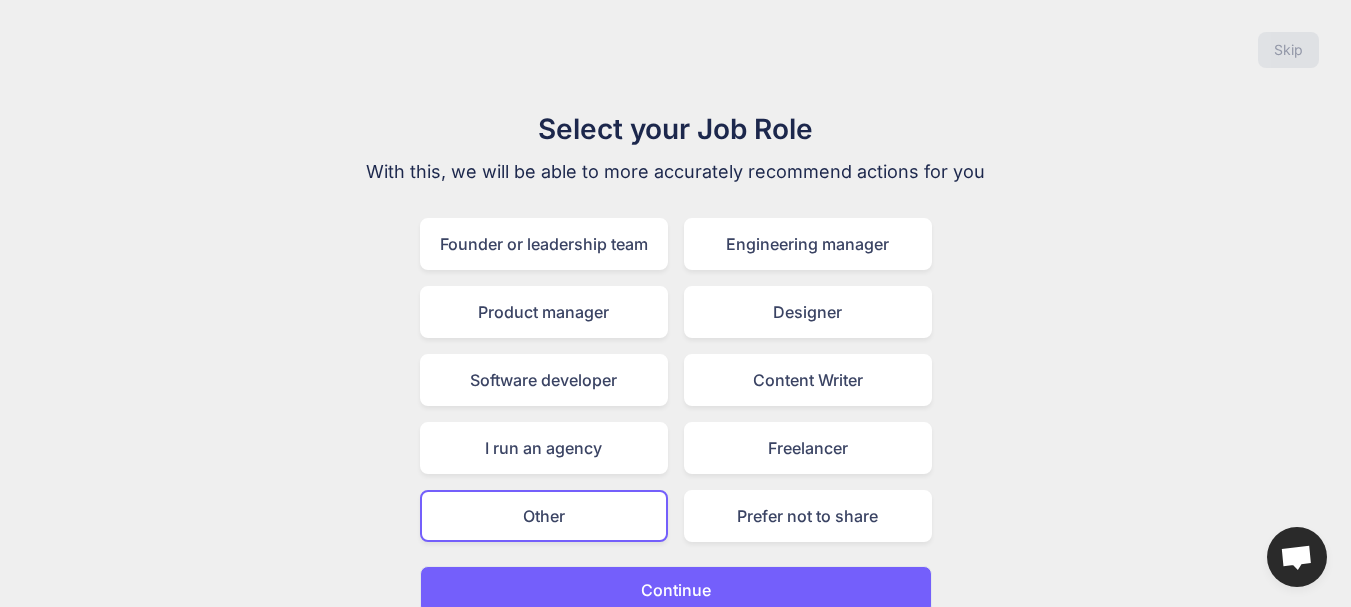 click on "Continue" at bounding box center (676, 590) 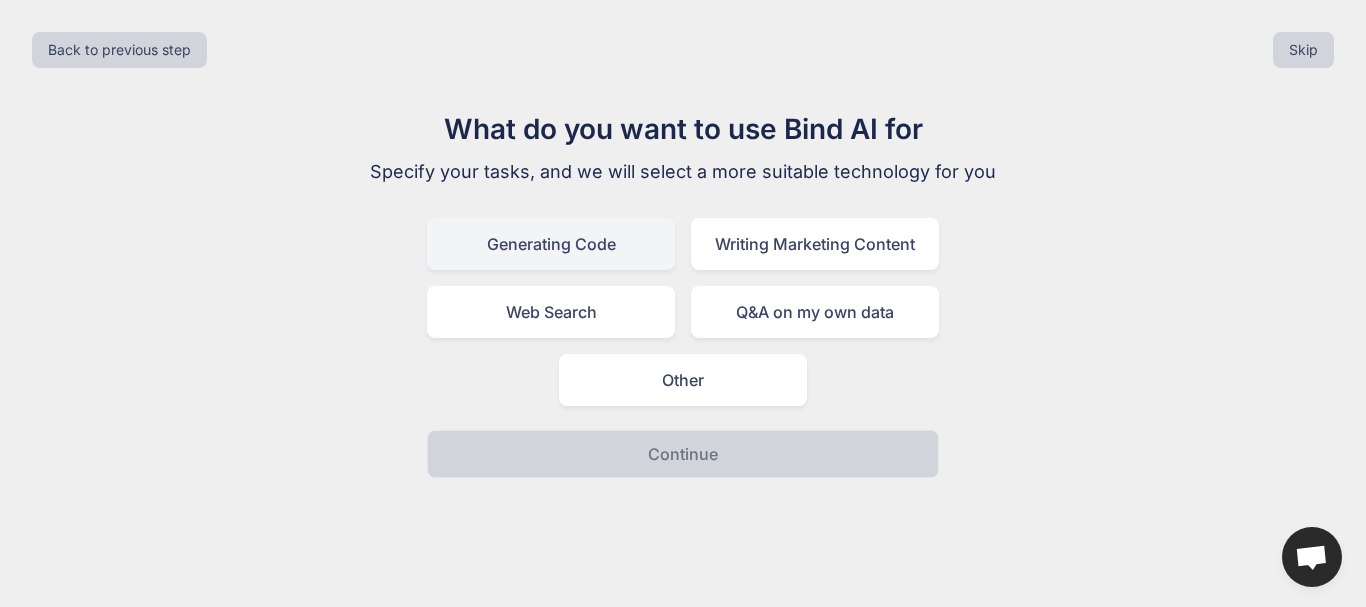 click on "Generating Code" at bounding box center (551, 244) 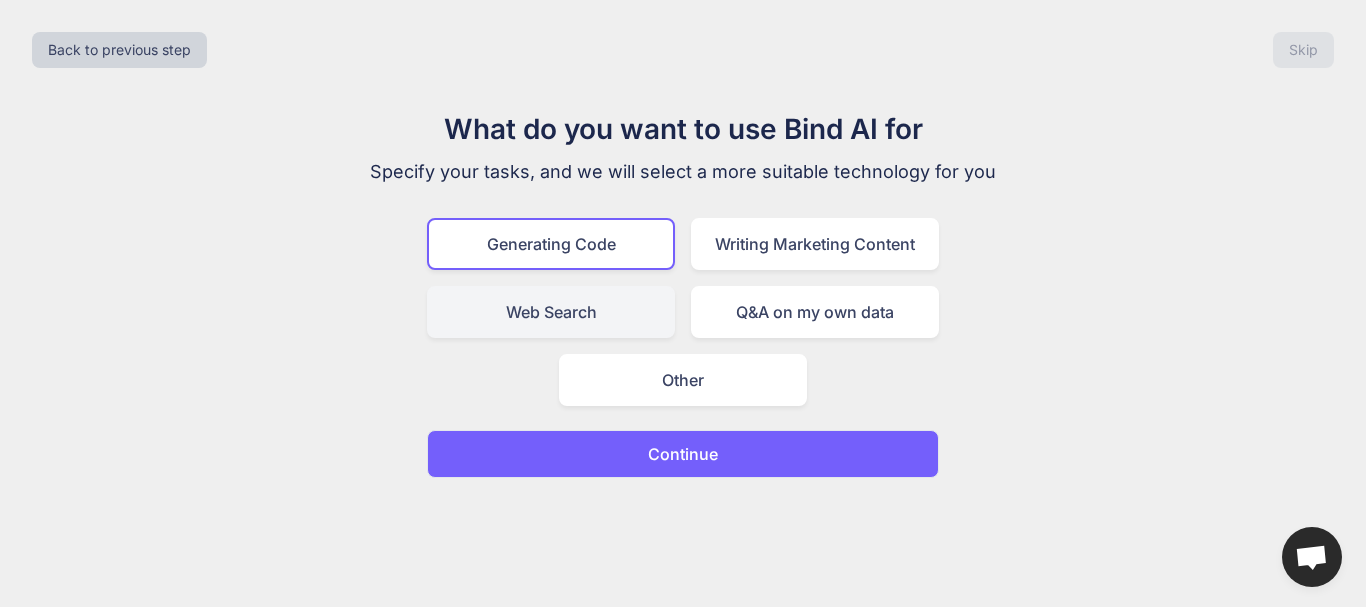 click on "Web Search" at bounding box center [551, 312] 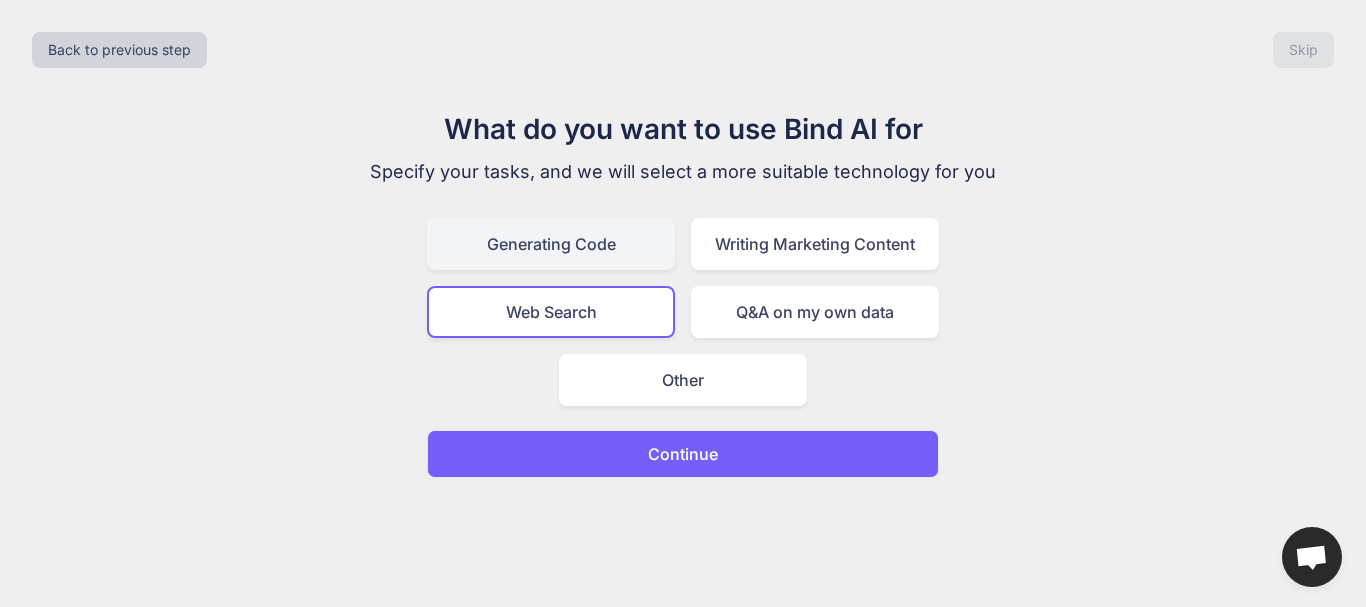 click on "Generating Code" at bounding box center (551, 244) 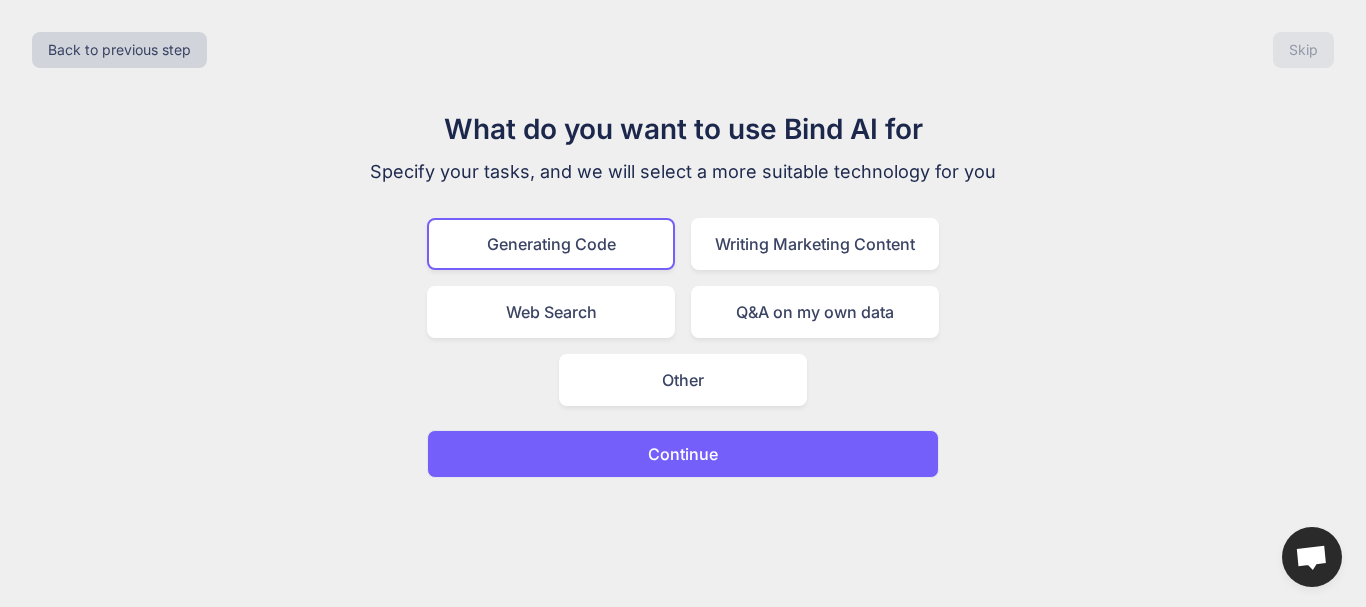 click on "Continue" at bounding box center [683, 454] 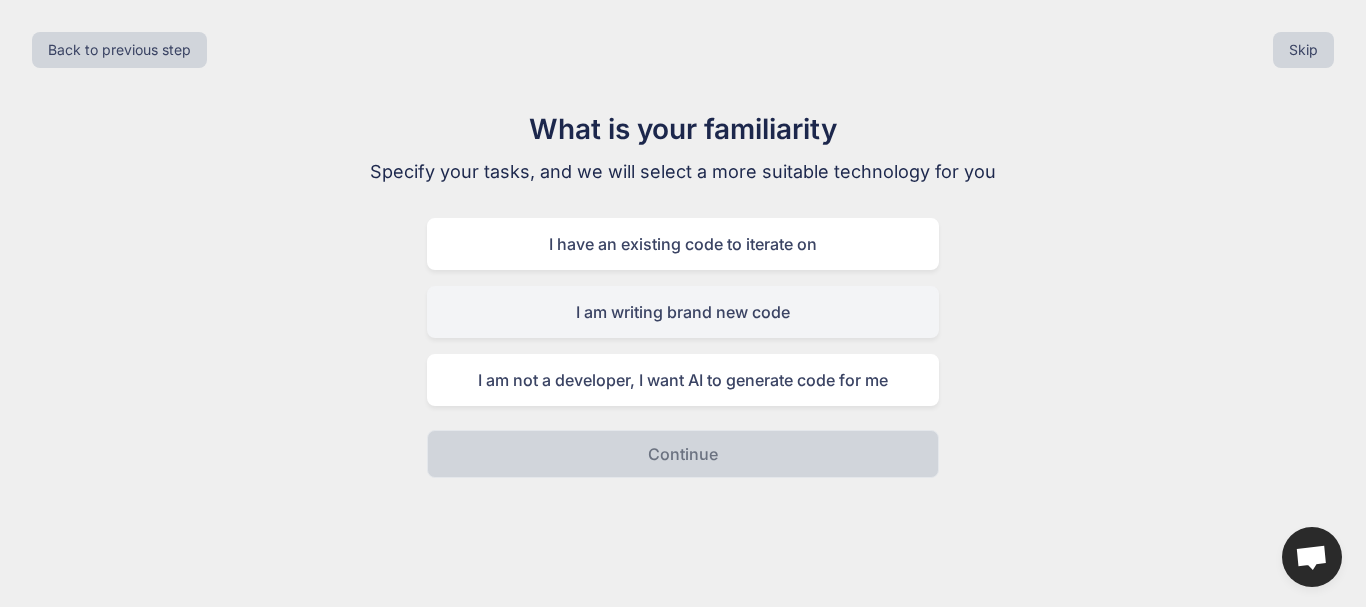 click on "I am writing brand new code" at bounding box center (683, 312) 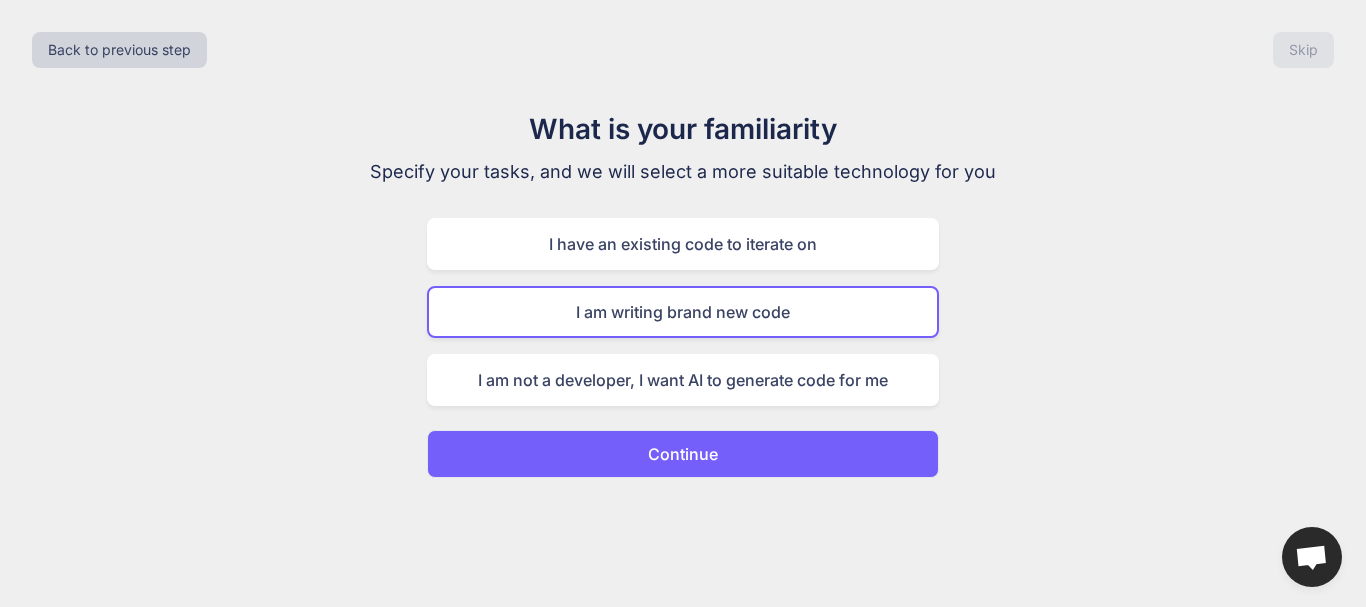 click on "Continue" at bounding box center (683, 454) 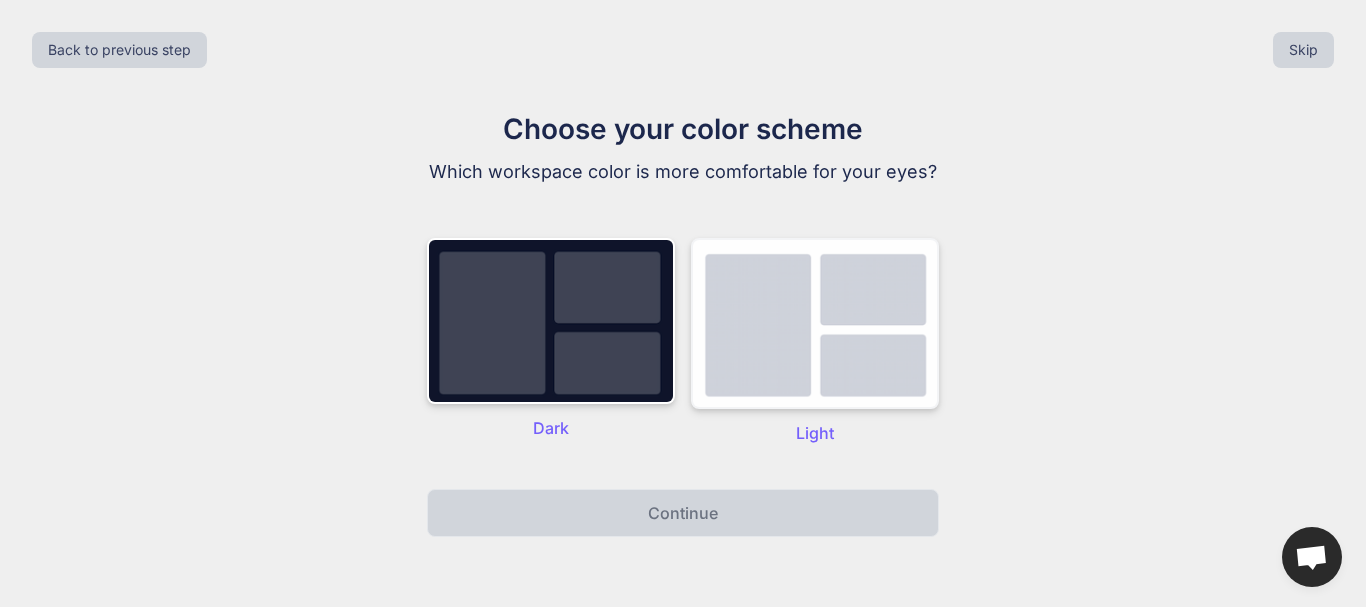 click at bounding box center [815, 323] 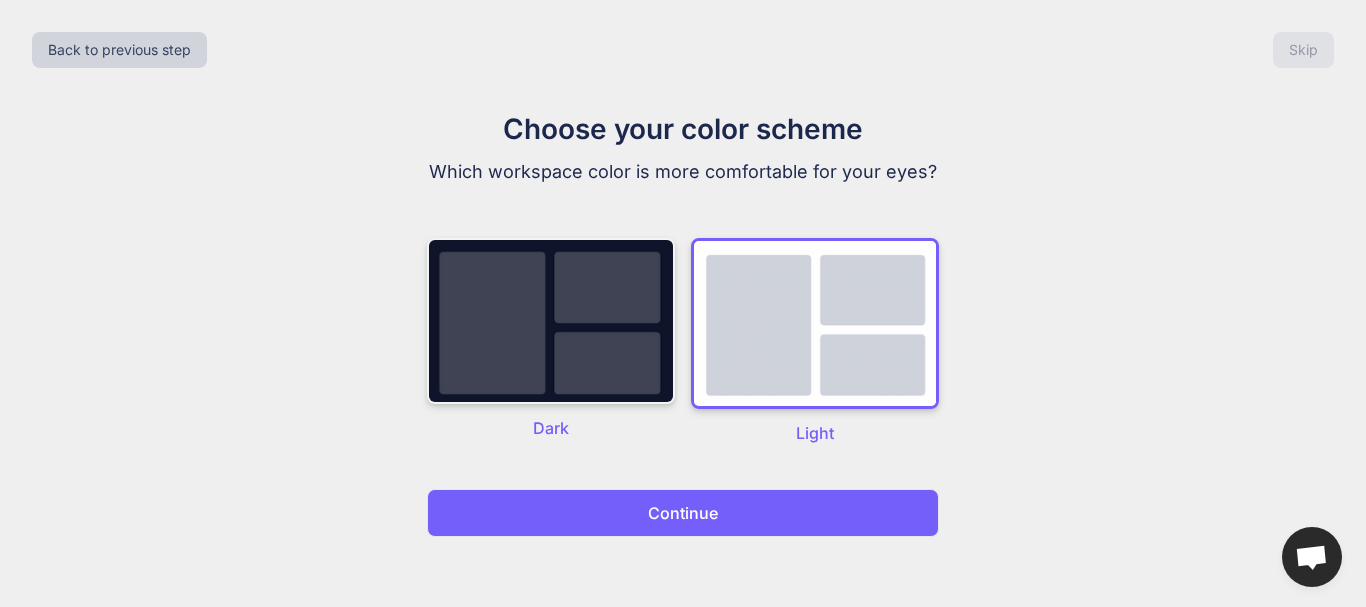 click at bounding box center (551, 321) 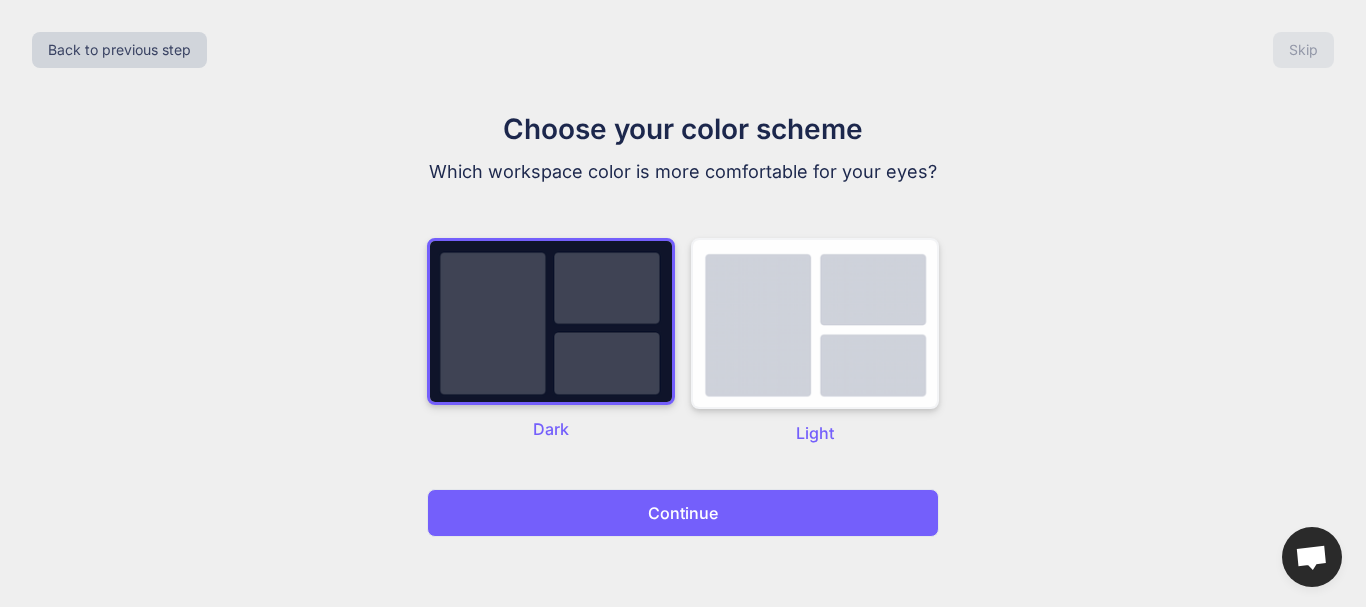 click at bounding box center [815, 323] 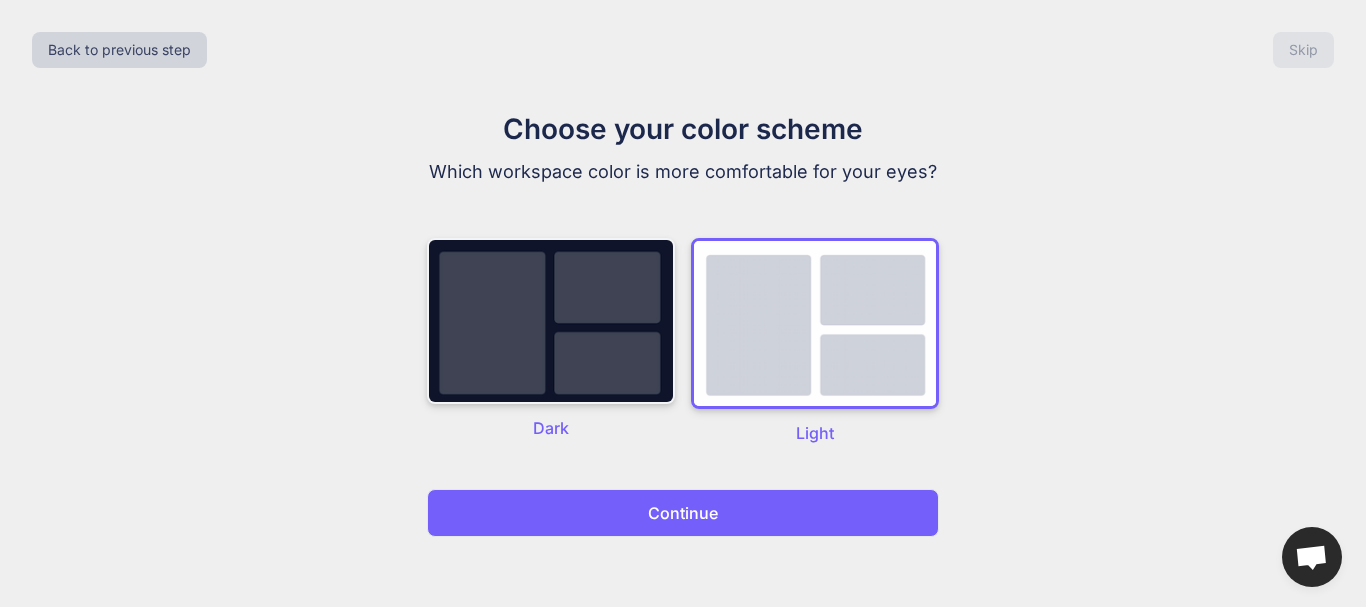 click at bounding box center [551, 321] 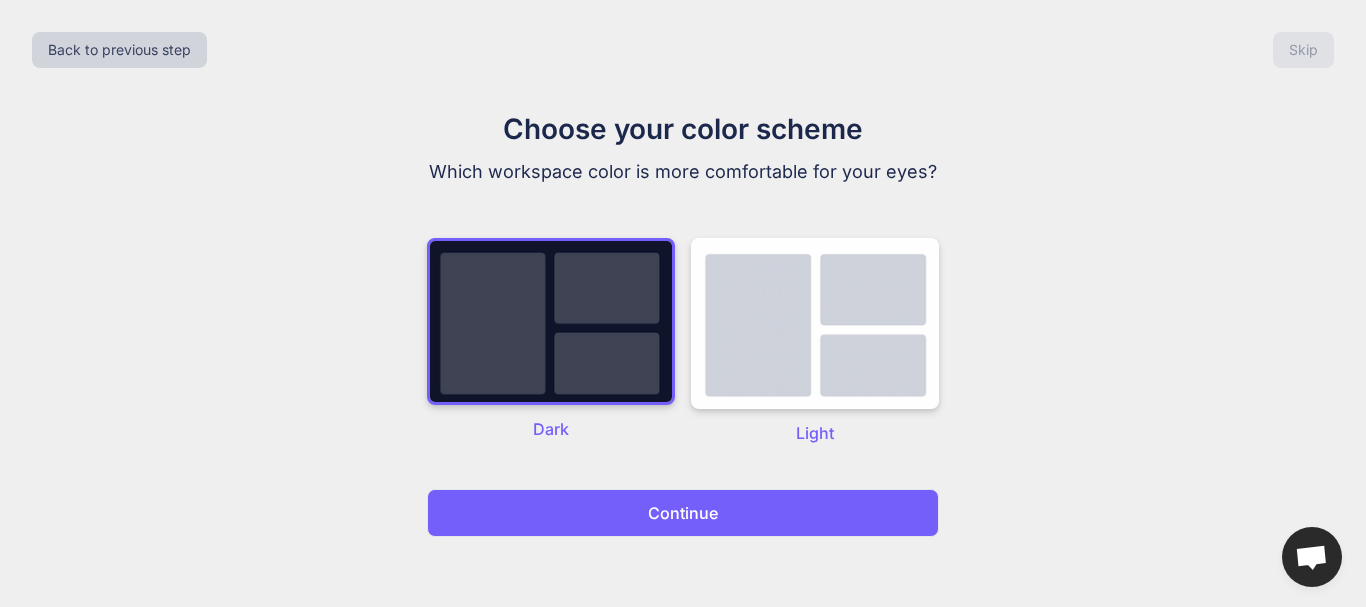click on "Continue" at bounding box center (683, 513) 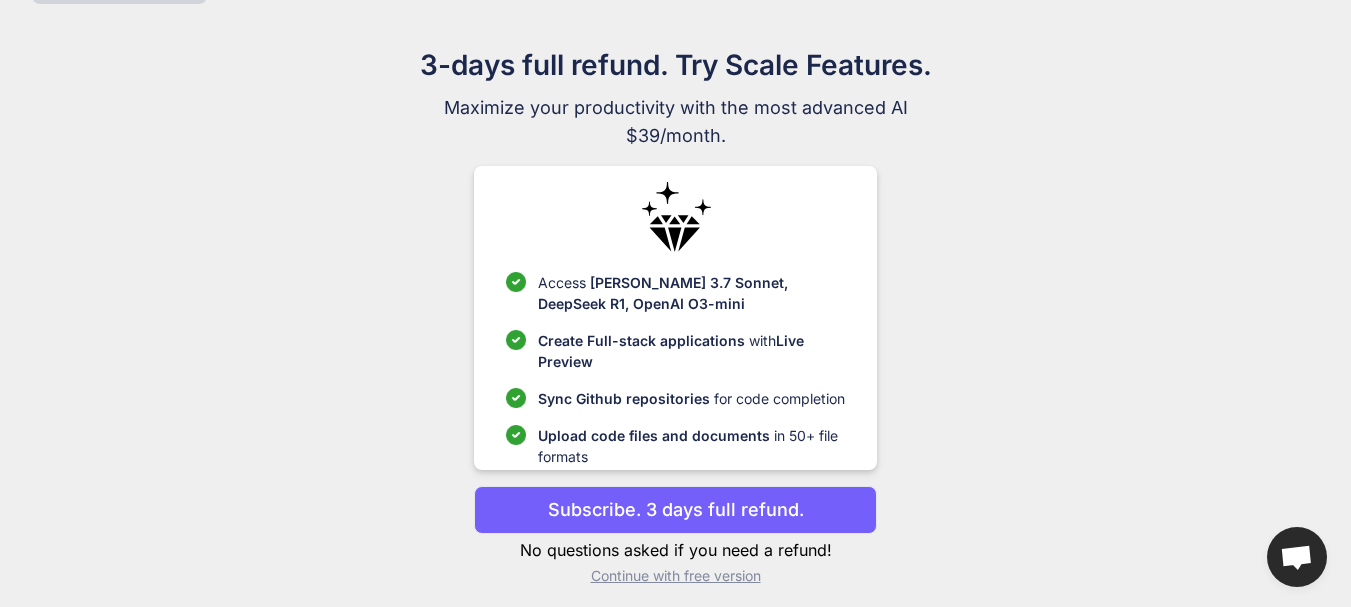 scroll, scrollTop: 75, scrollLeft: 0, axis: vertical 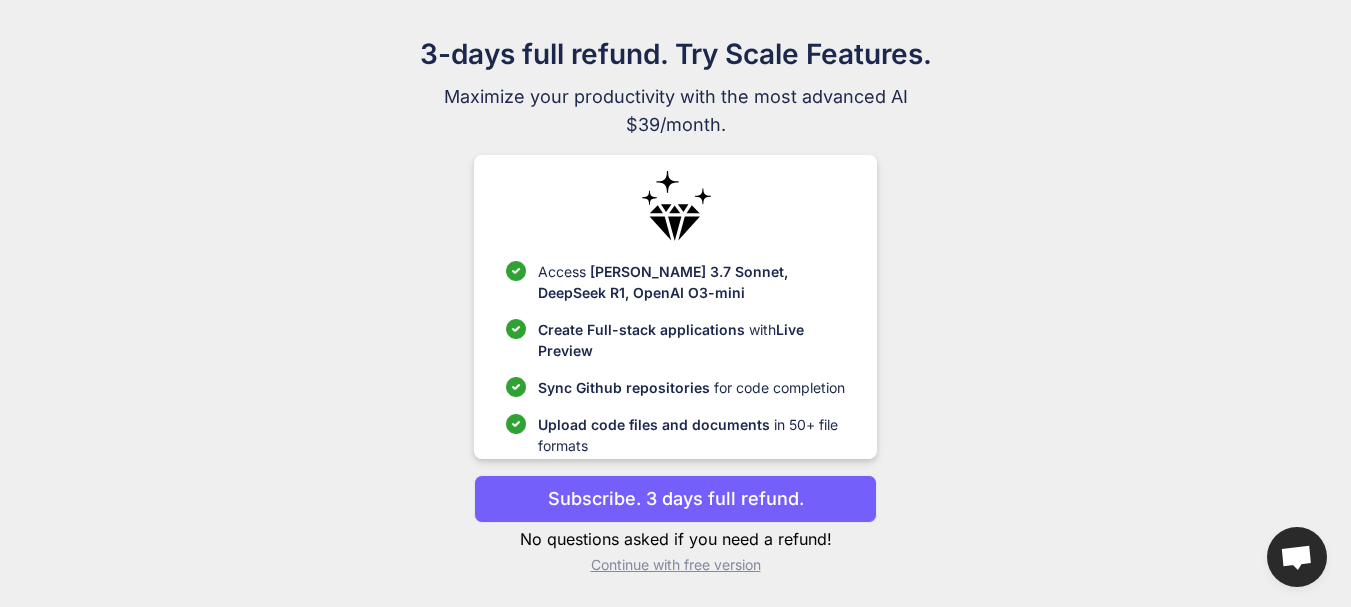 click on "Continue with free version" at bounding box center (675, 565) 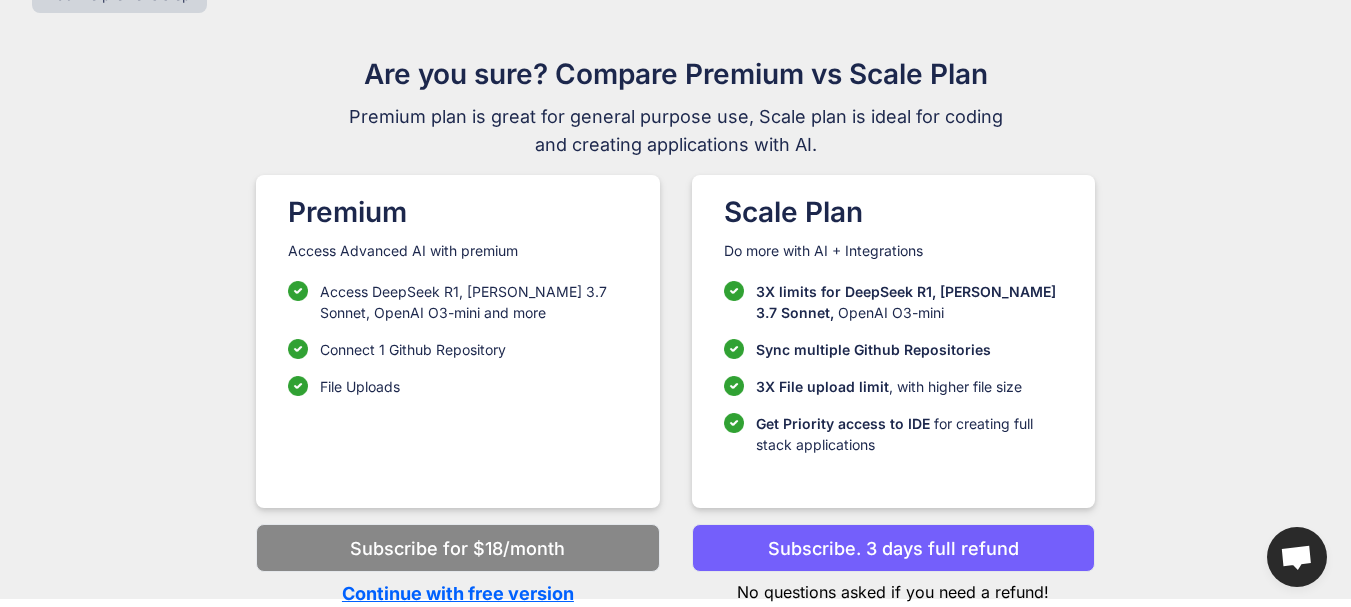 scroll, scrollTop: 55, scrollLeft: 0, axis: vertical 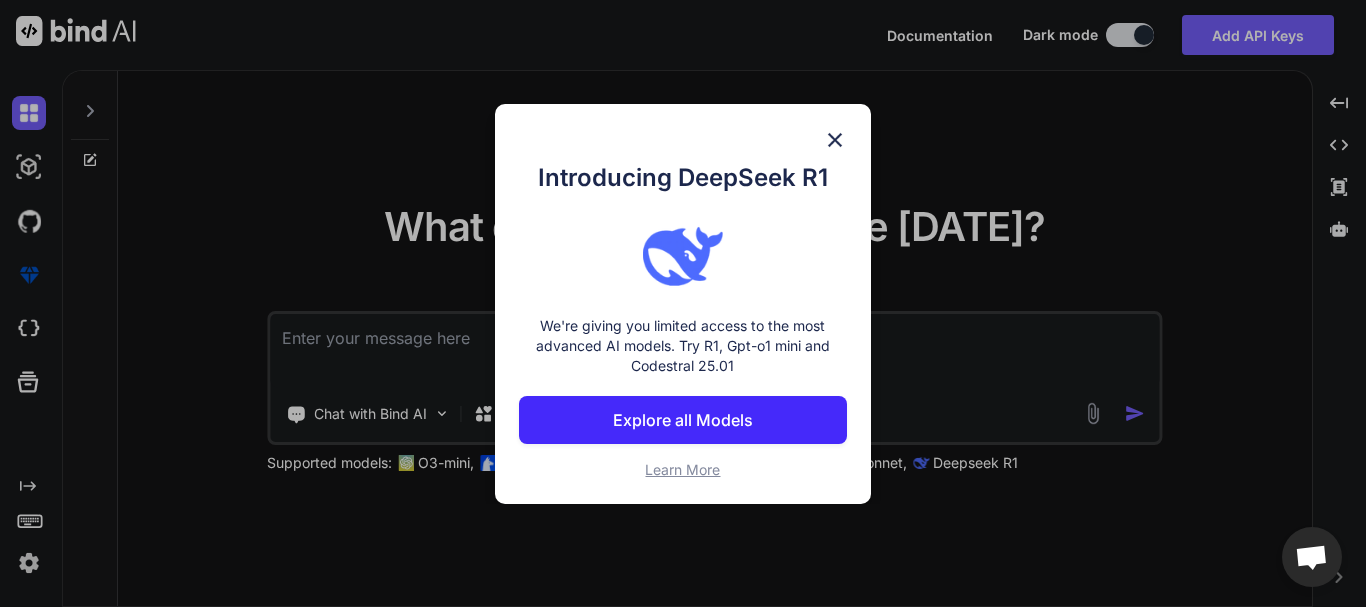 click at bounding box center (835, 140) 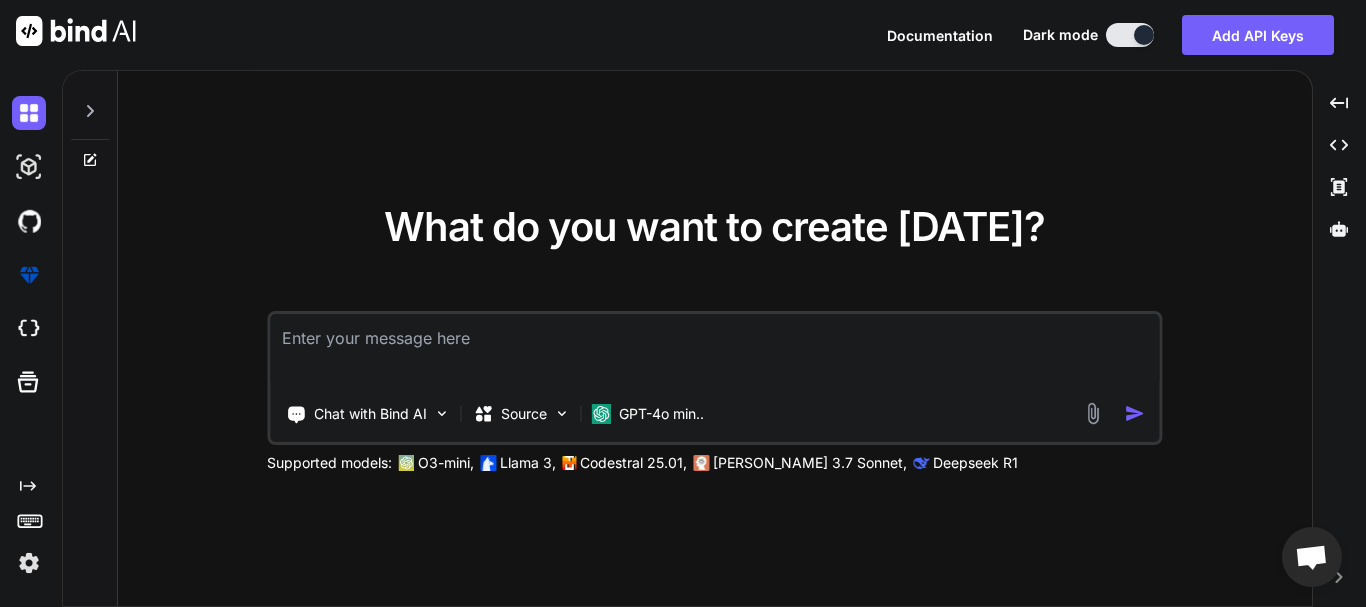click at bounding box center (714, 351) 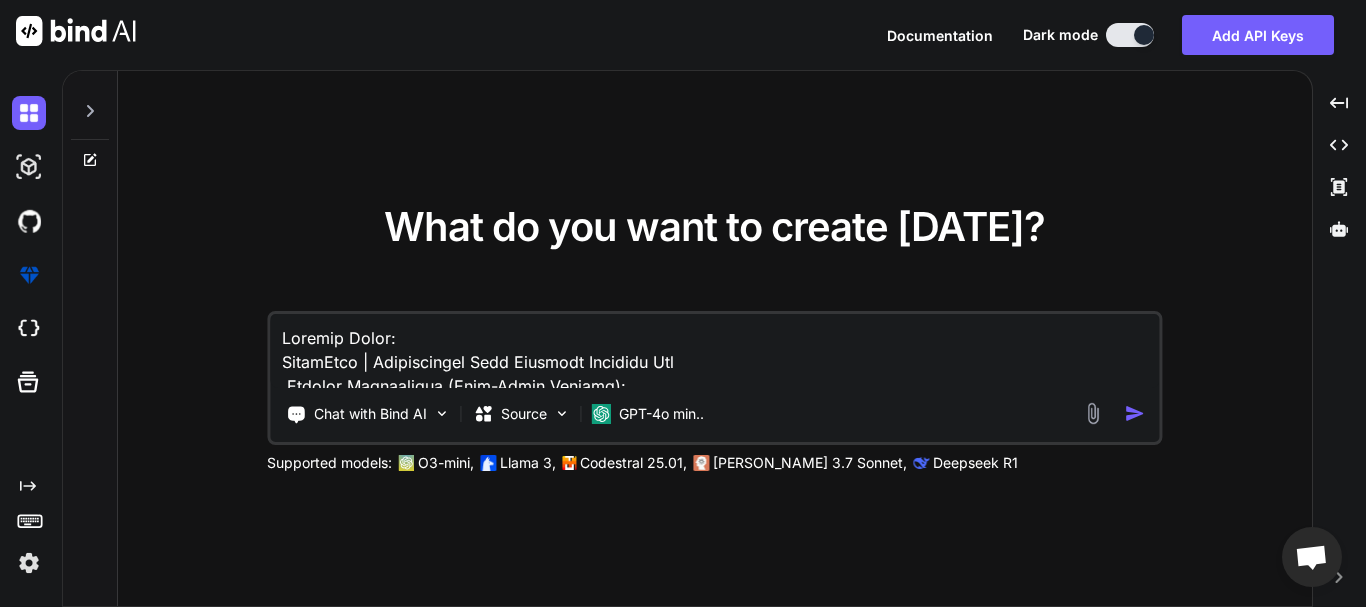 scroll, scrollTop: 1179, scrollLeft: 0, axis: vertical 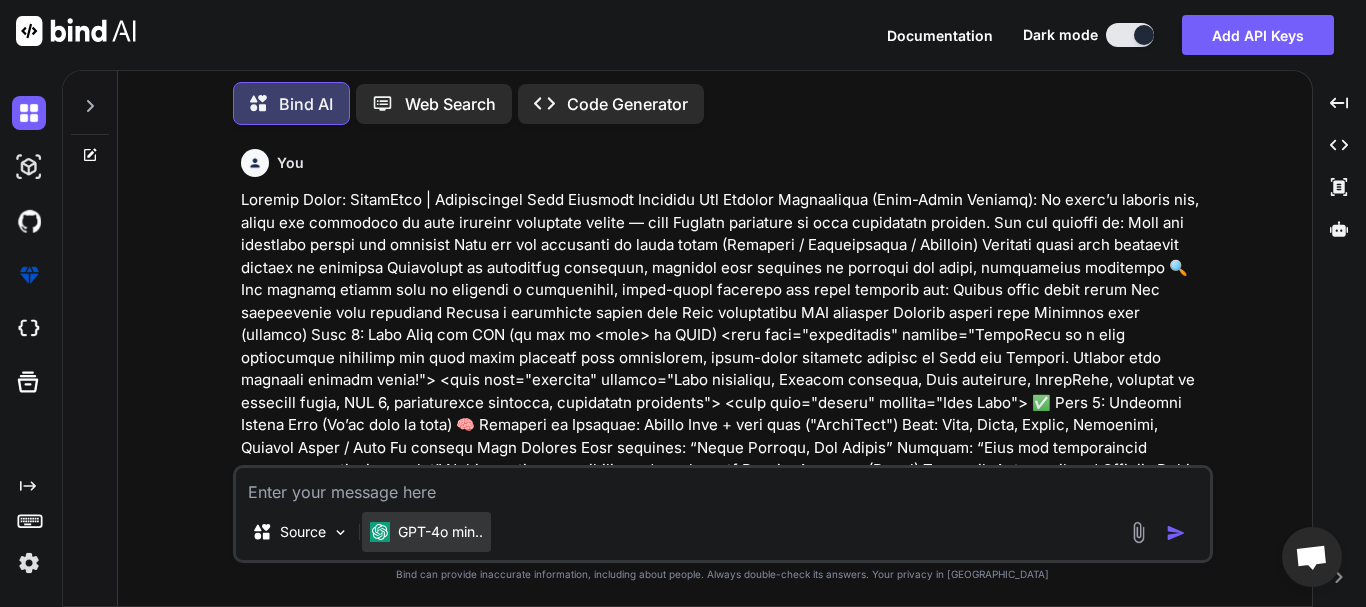 click on "GPT-4o min.." at bounding box center [426, 532] 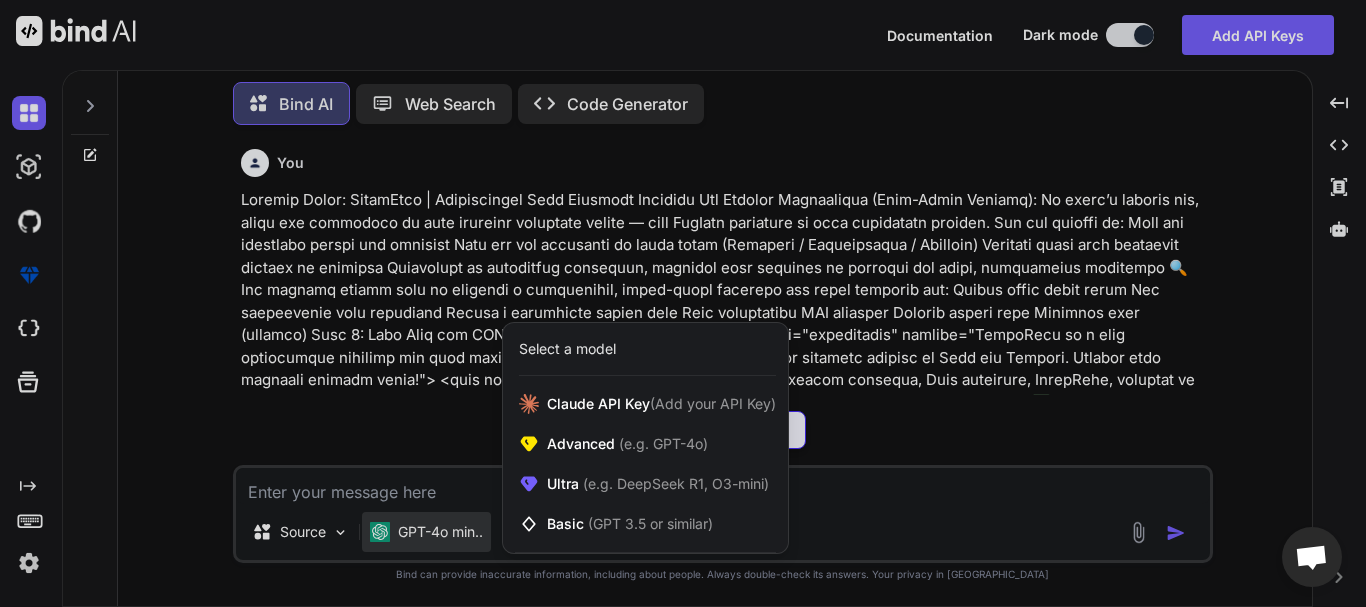click at bounding box center [683, 303] 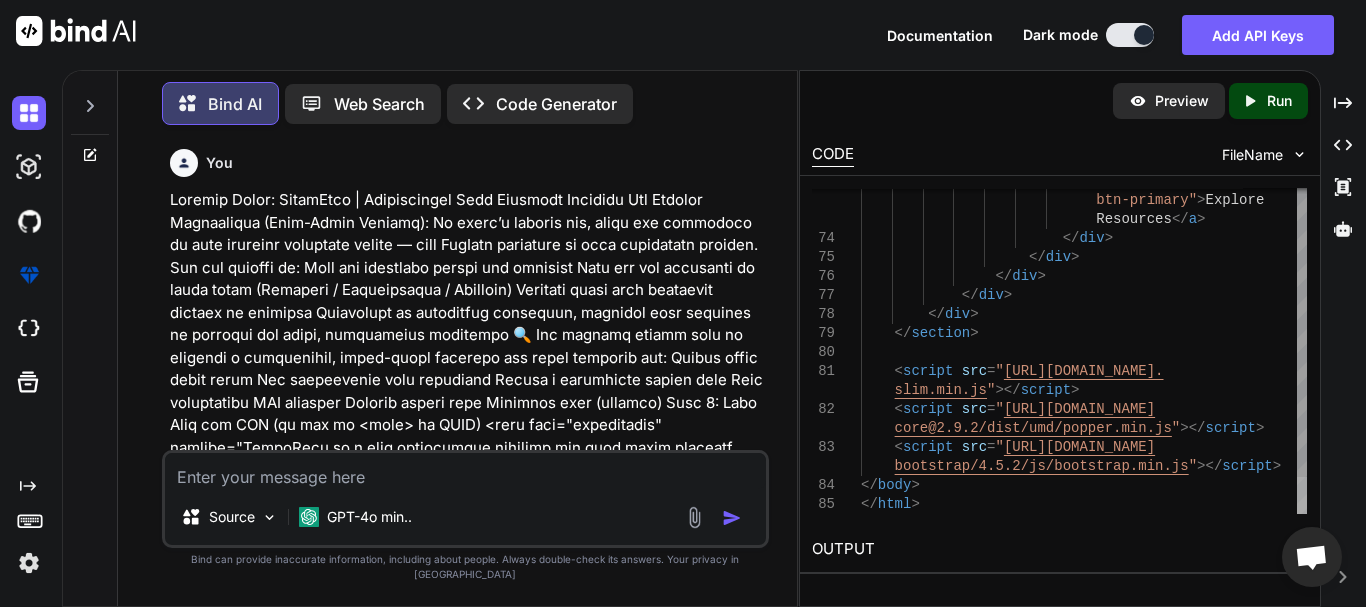 click at bounding box center [1302, 495] 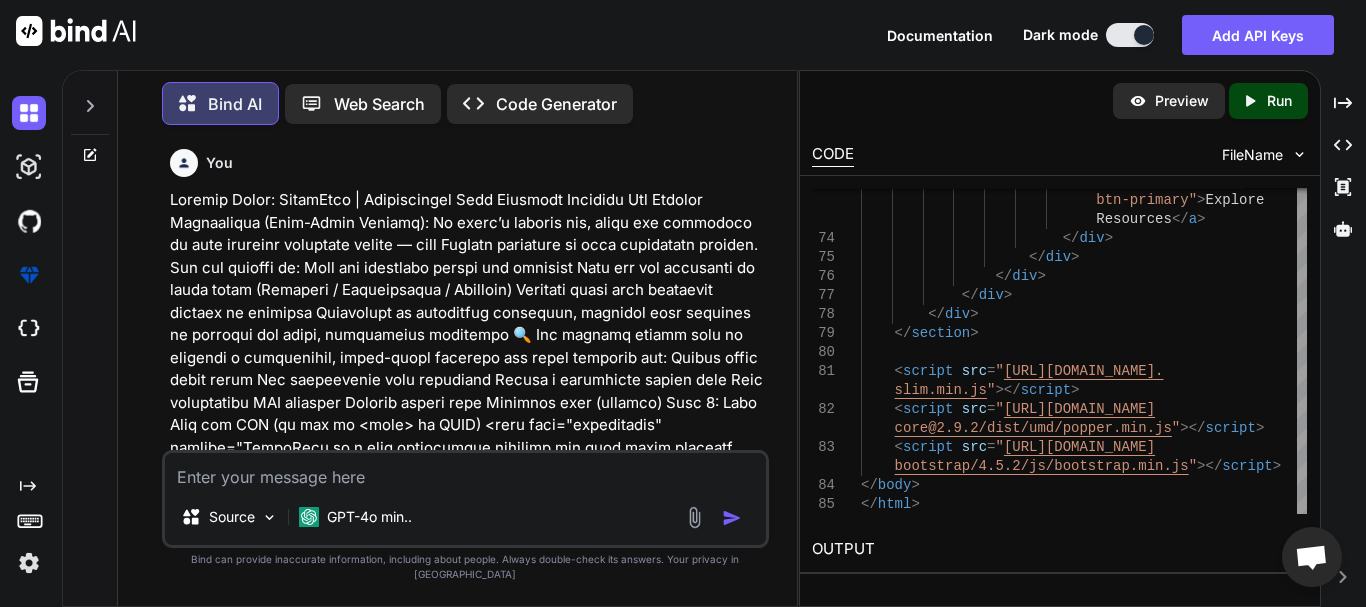 click at bounding box center [465, 471] 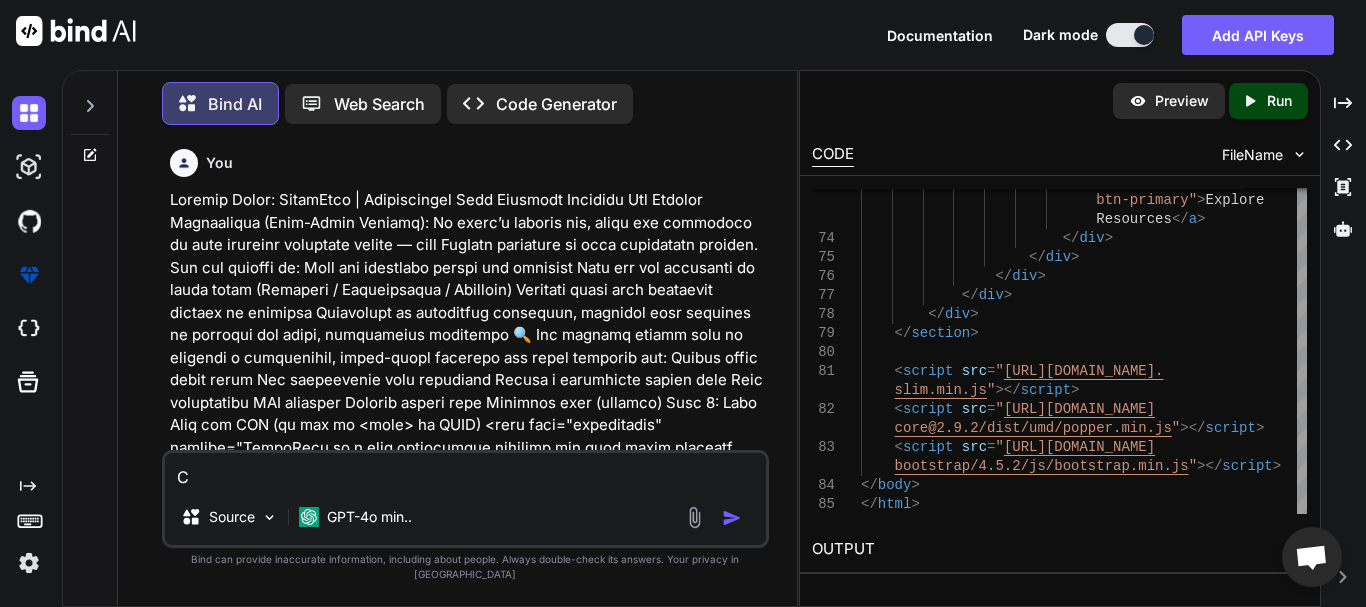 type on "x" 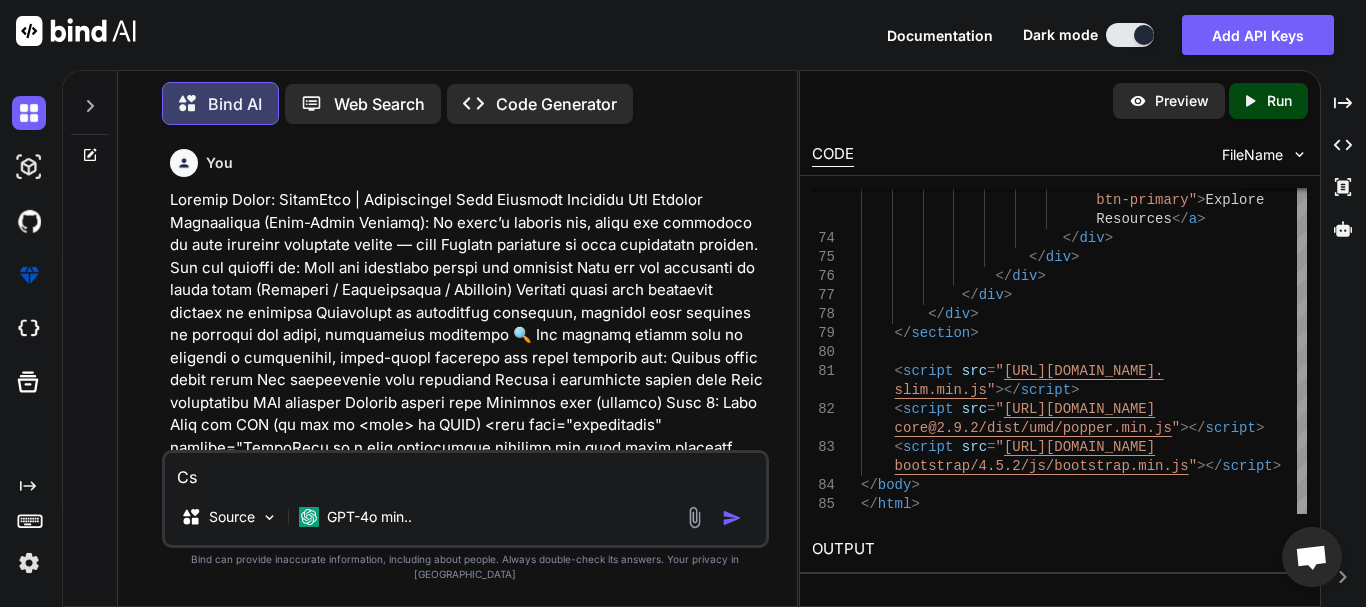 type on "x" 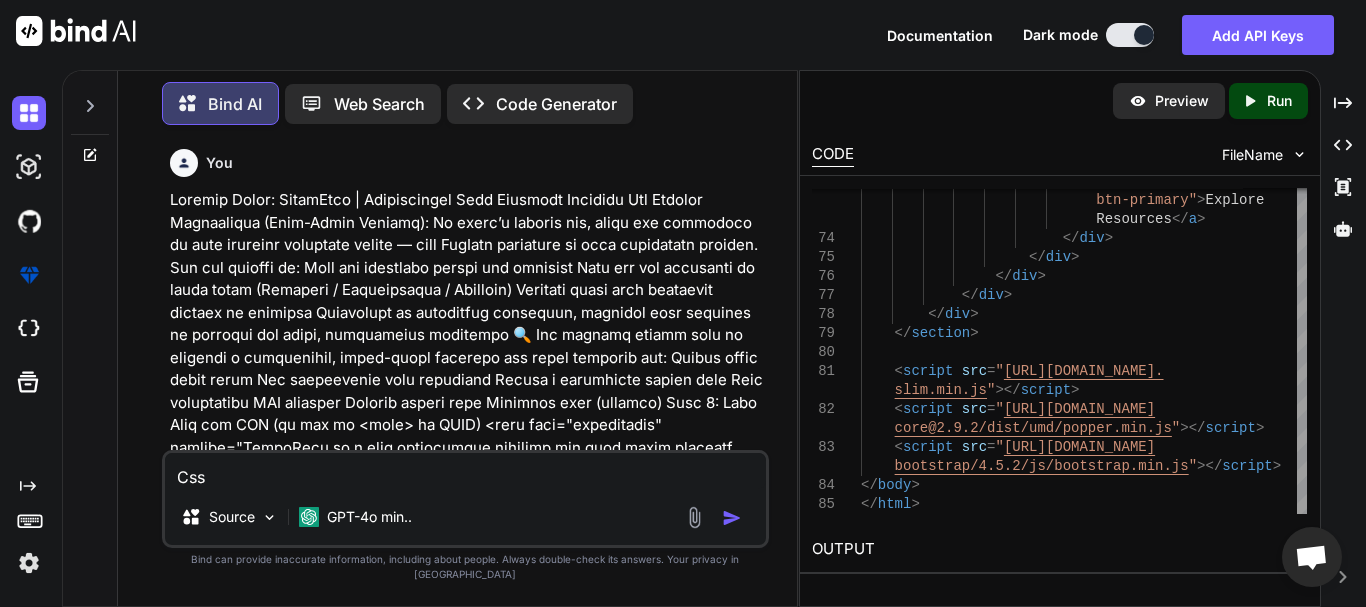 type on "x" 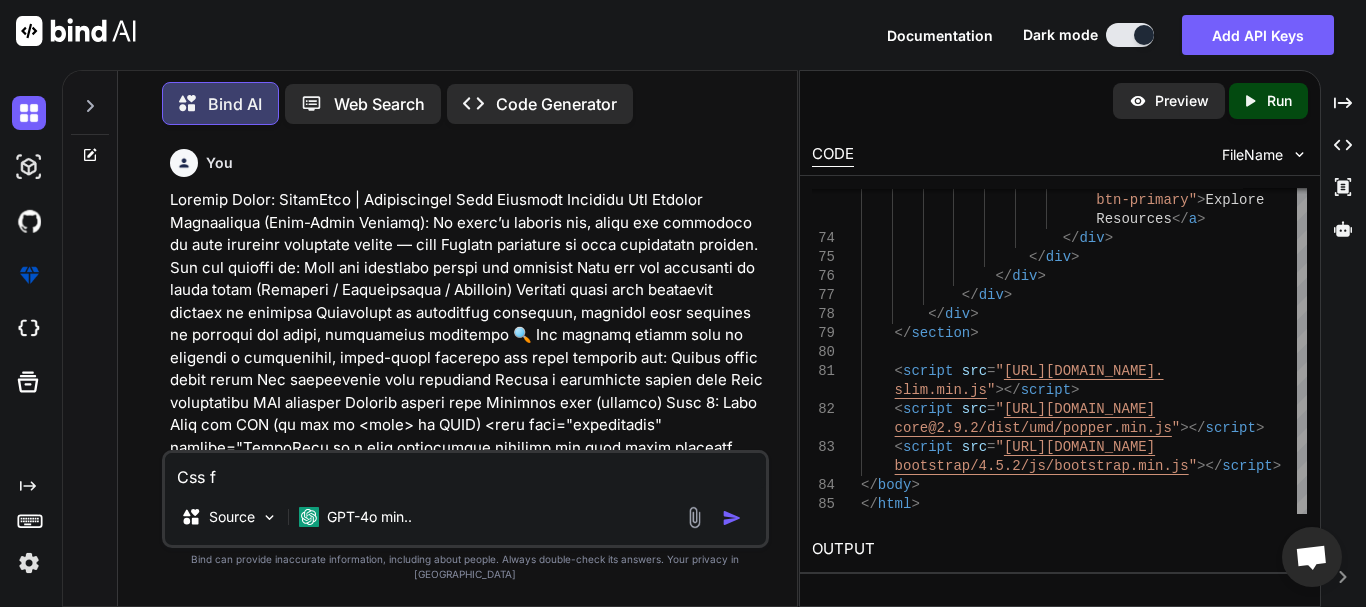 type on "x" 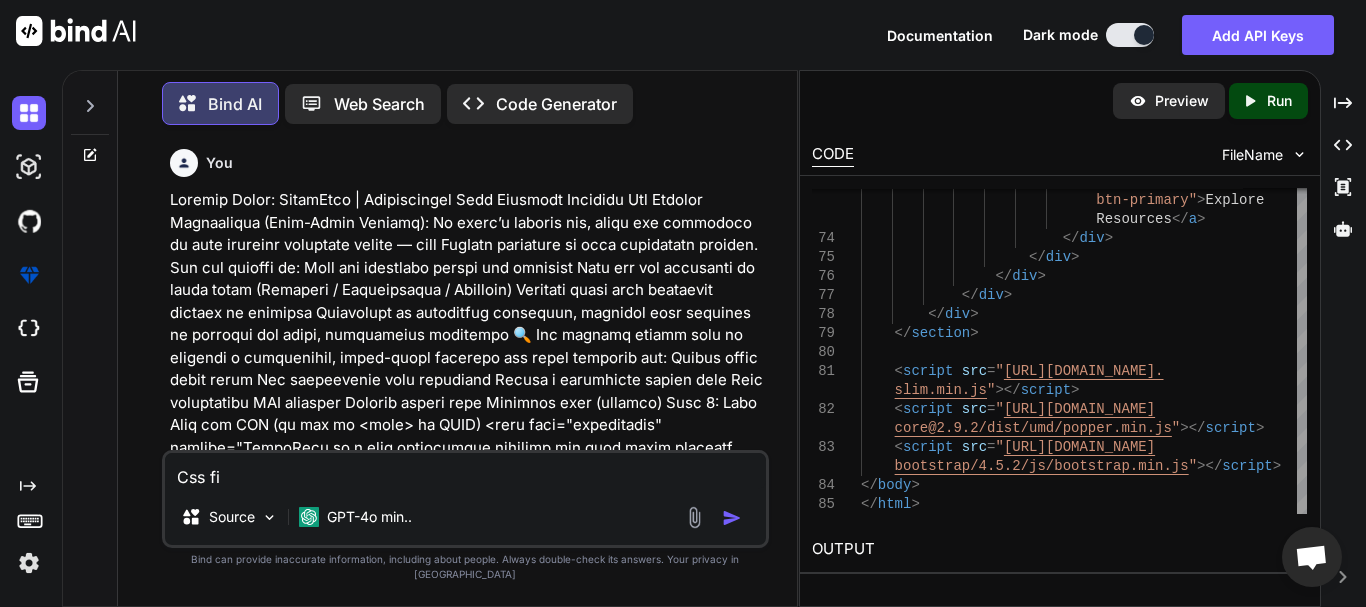 type on "x" 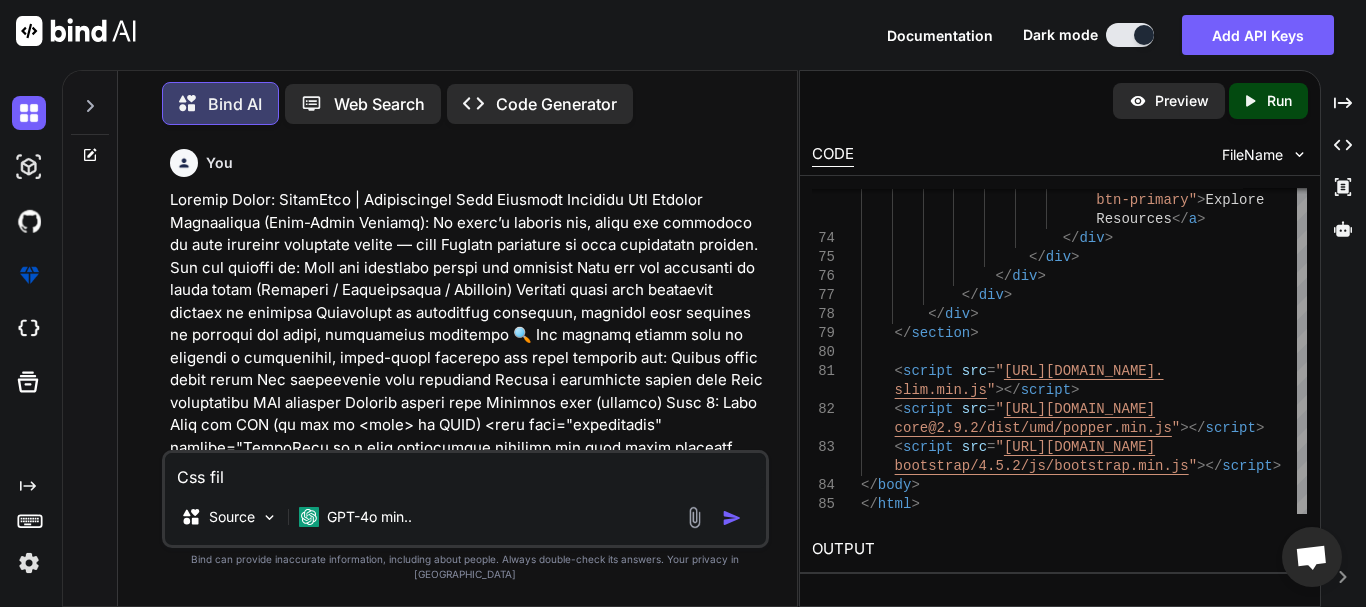 type on "x" 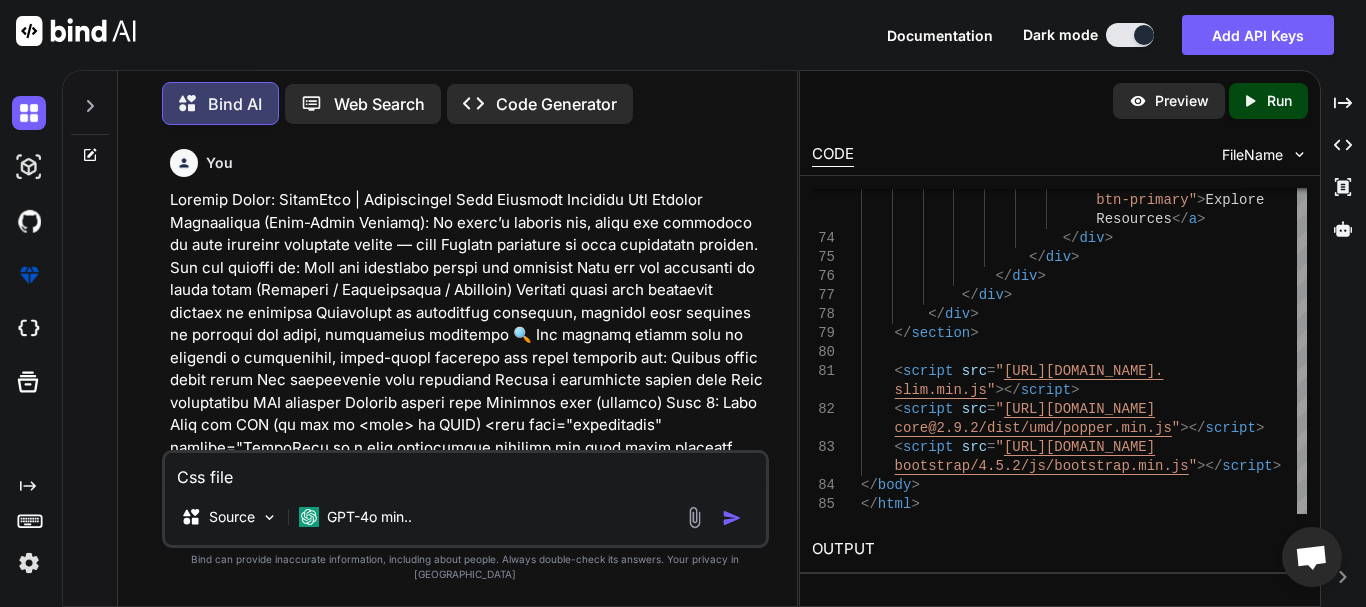 type on "x" 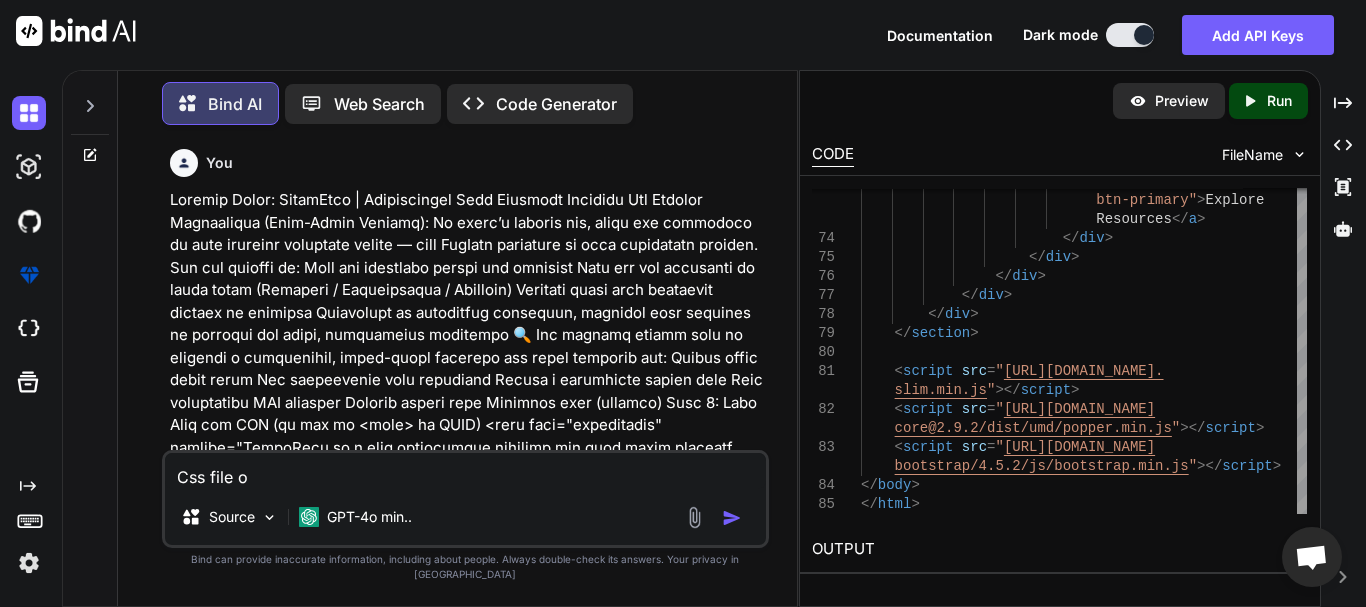 type on "x" 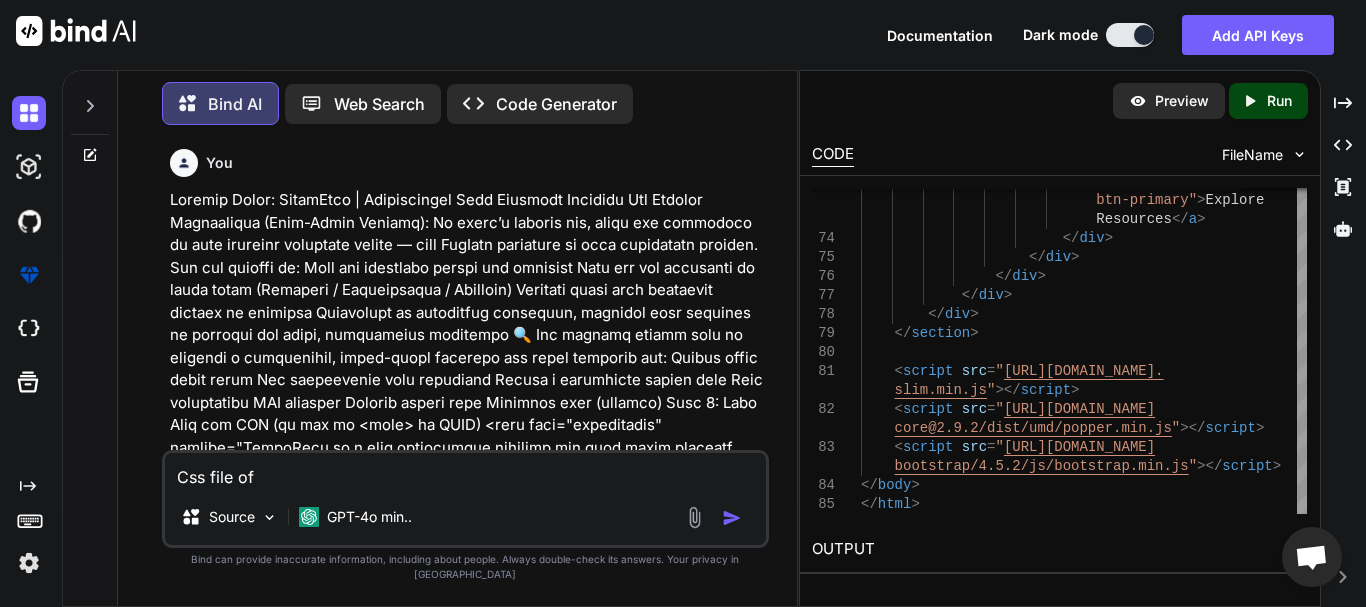 type on "x" 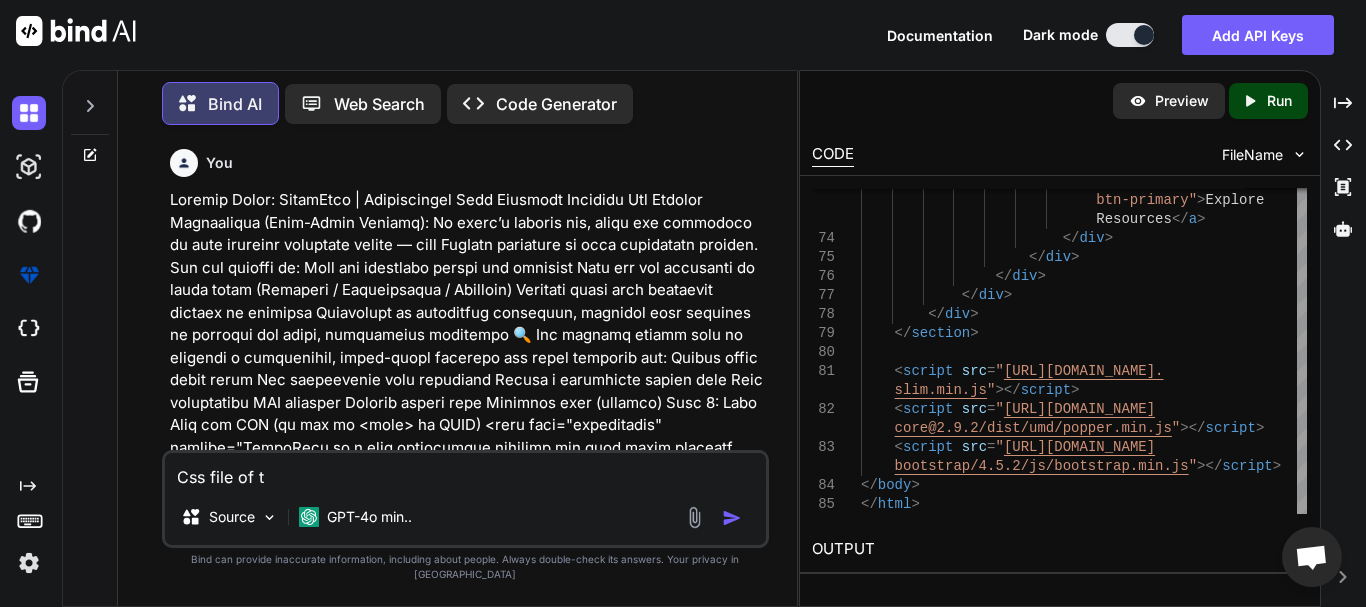 type on "x" 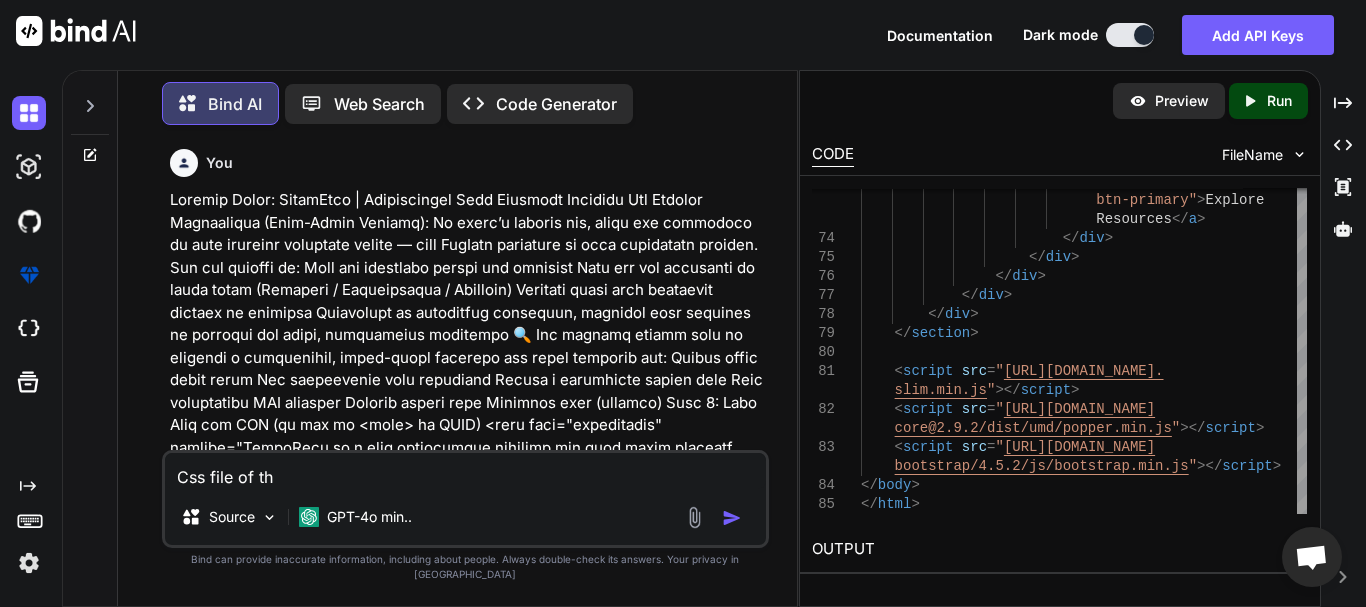 type on "x" 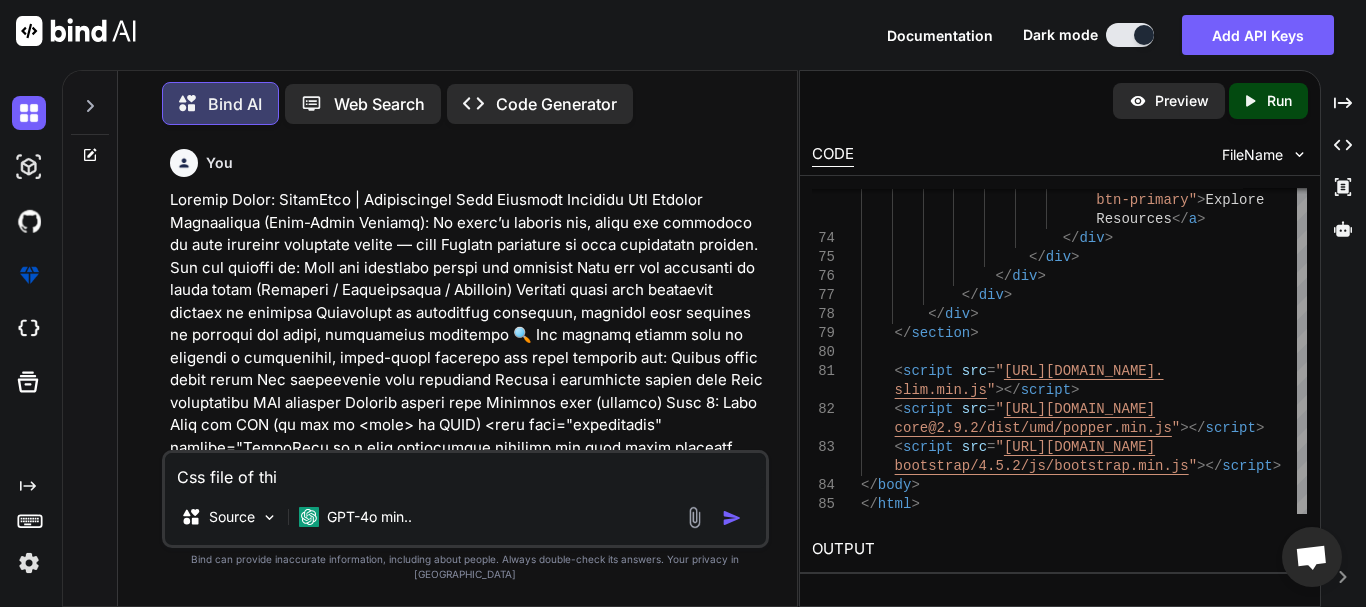 type on "x" 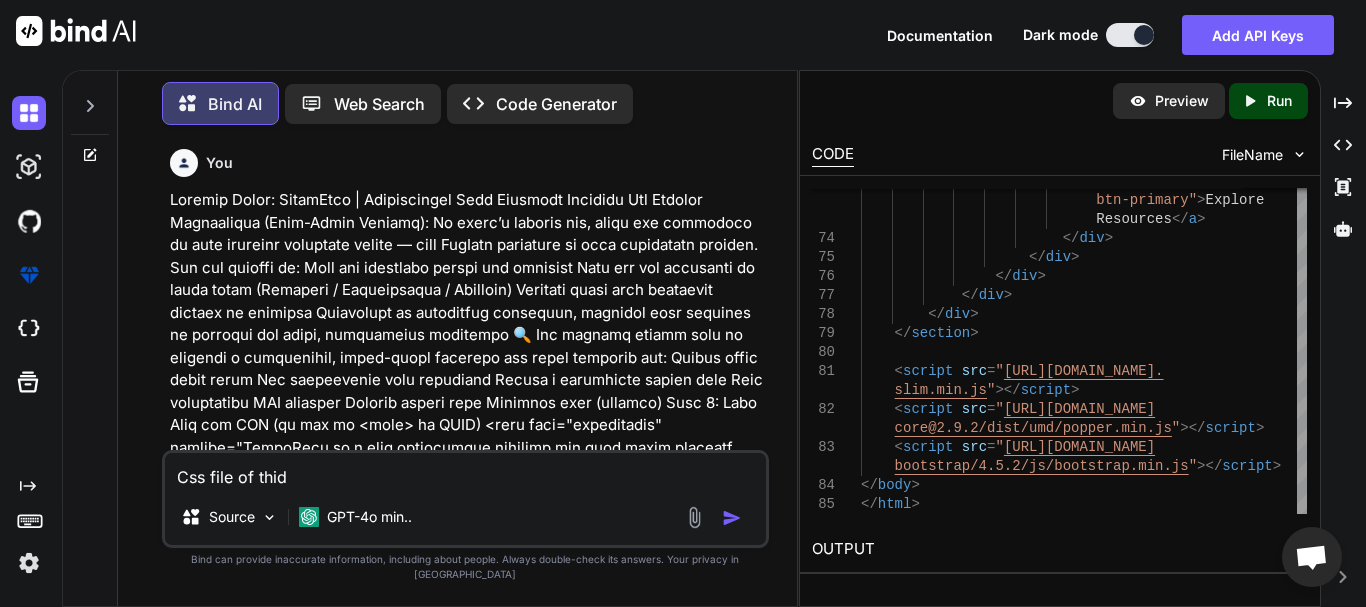 type on "x" 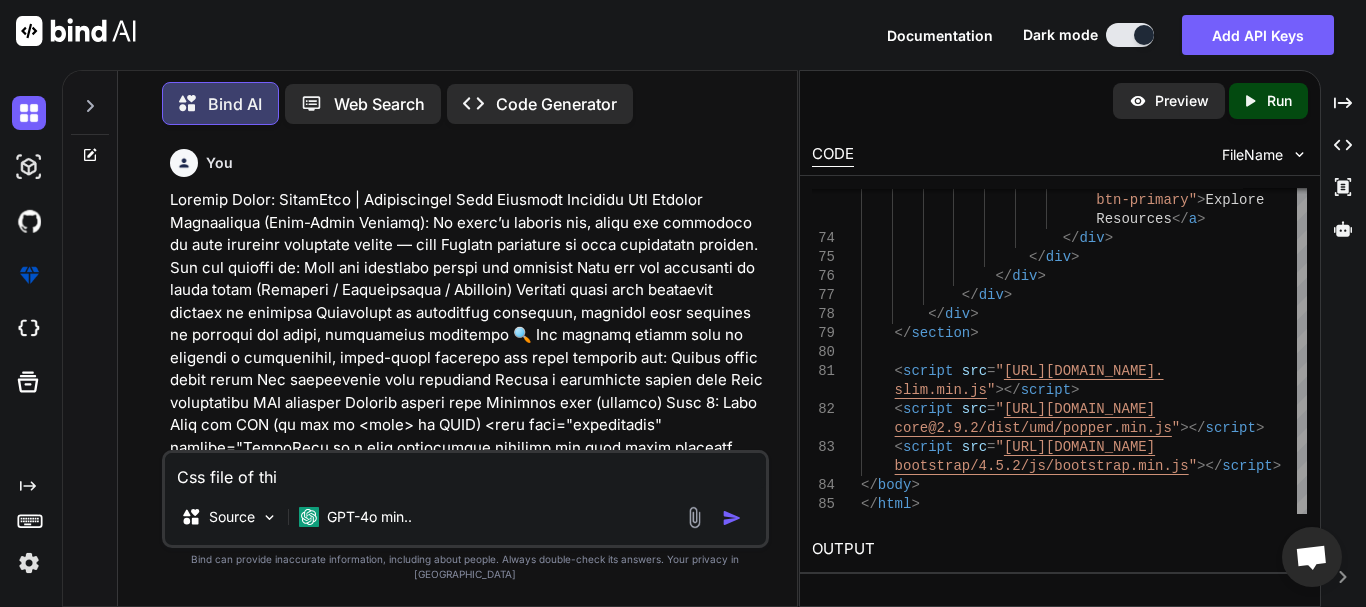 type on "x" 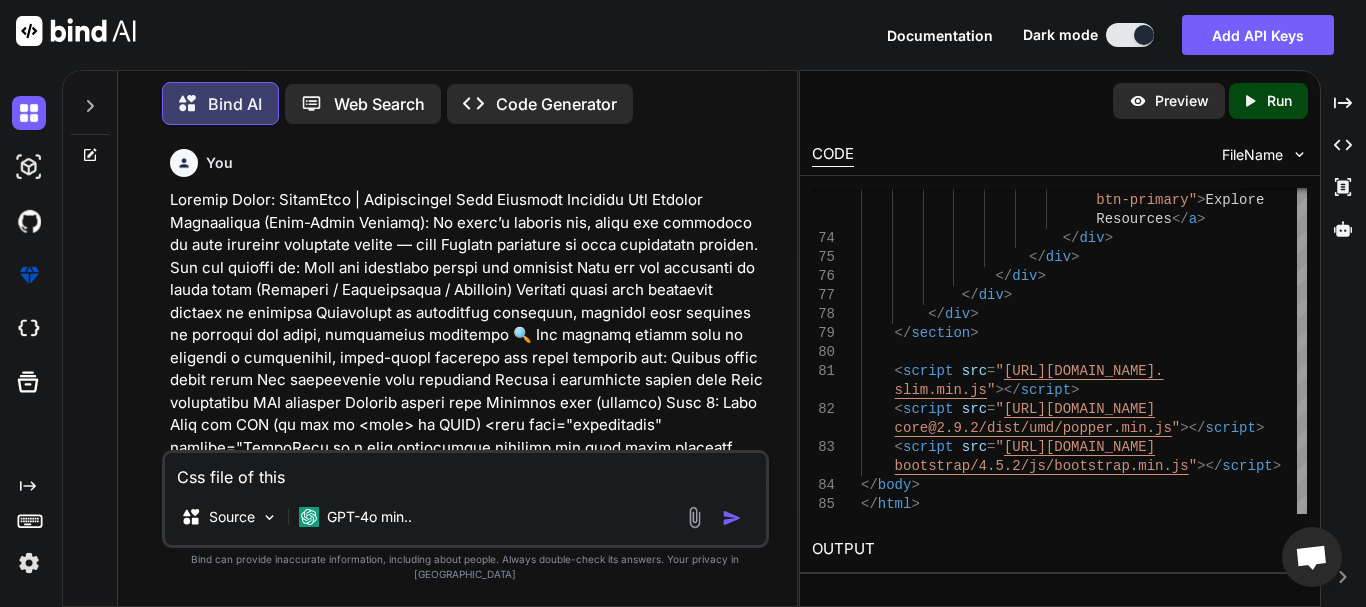 type on "x" 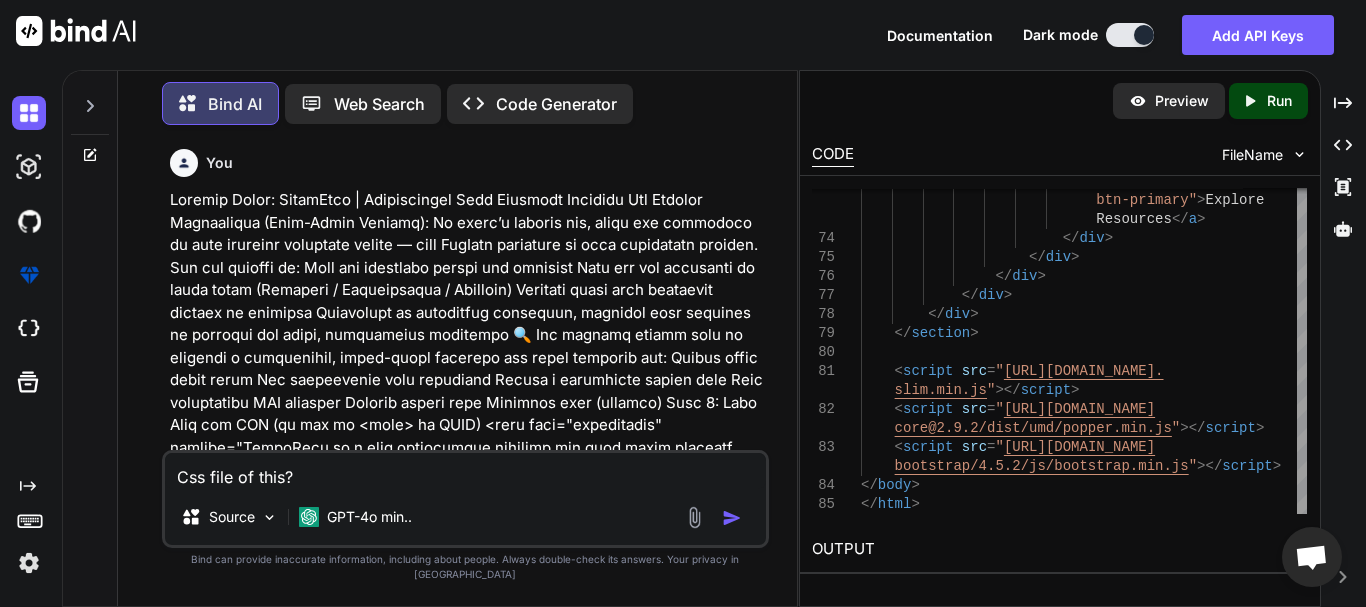 type on "x" 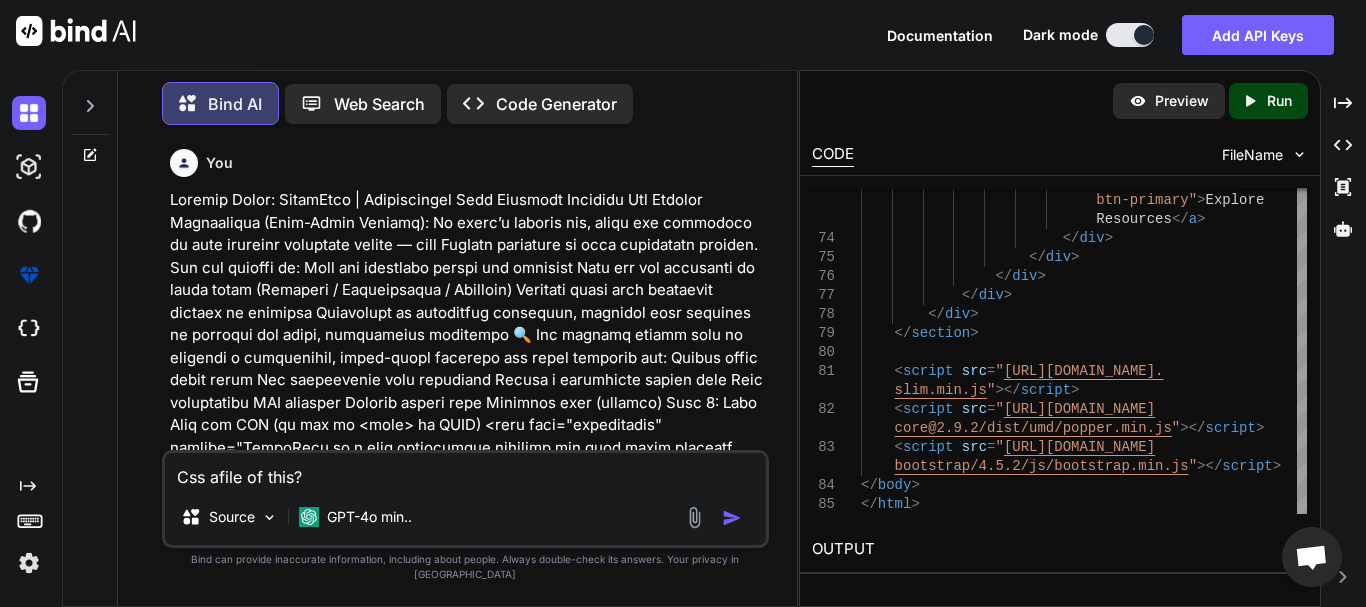 type on "x" 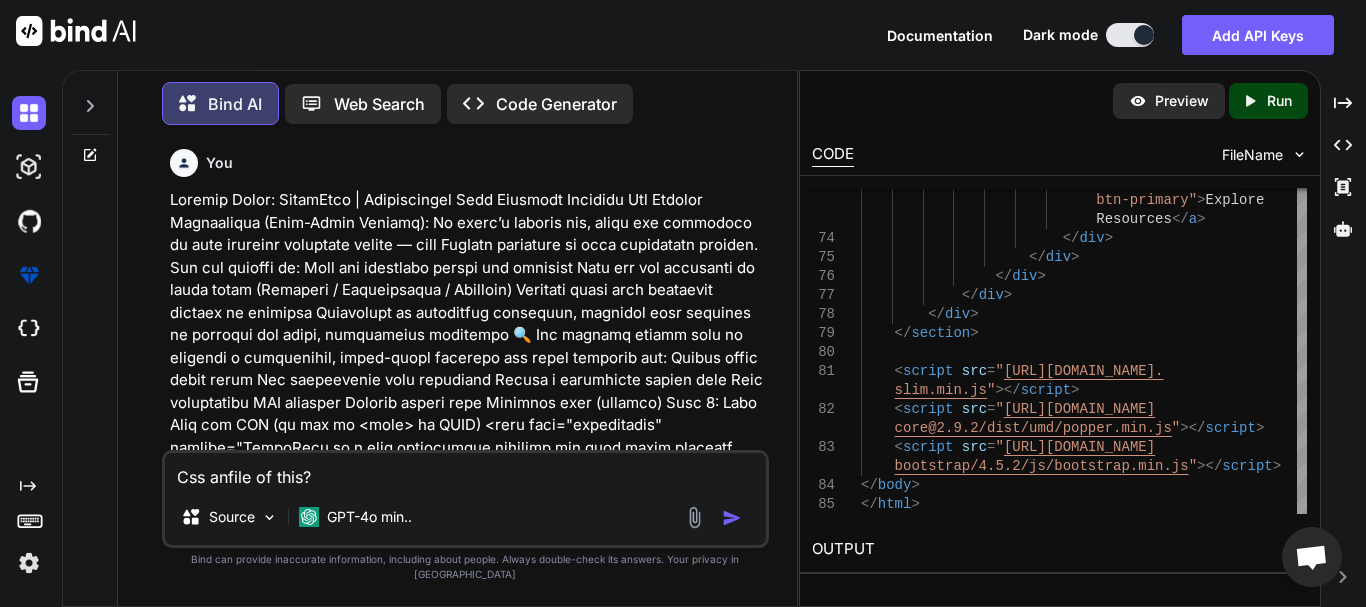 type on "x" 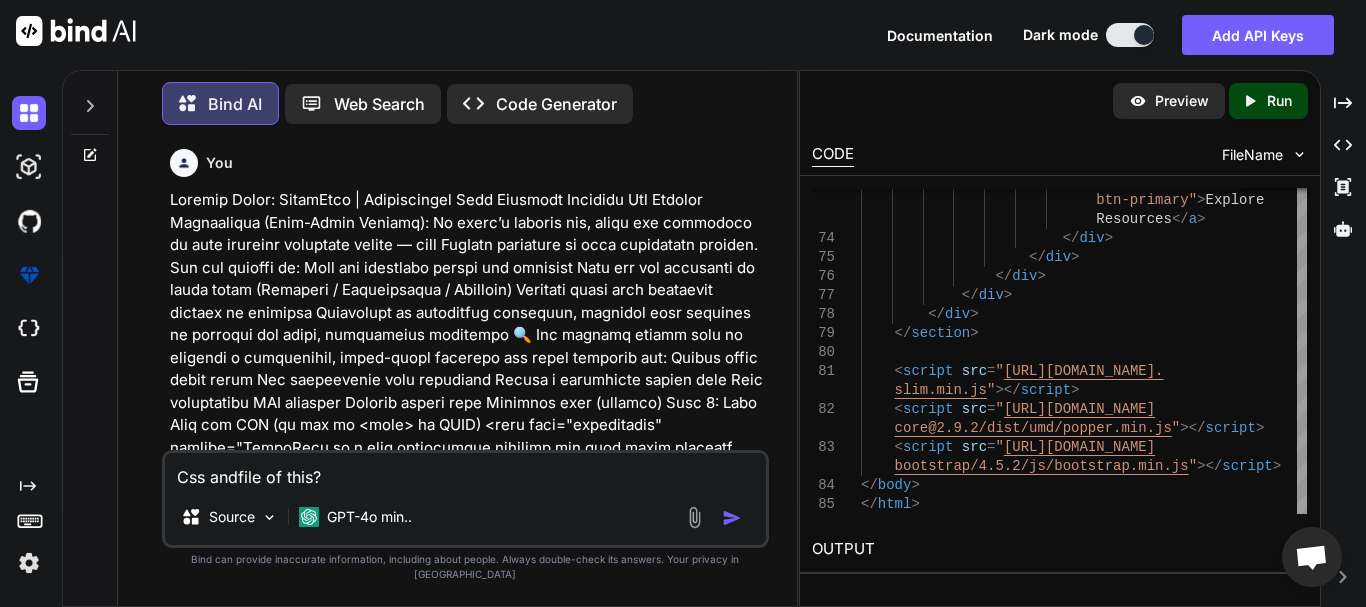 type on "x" 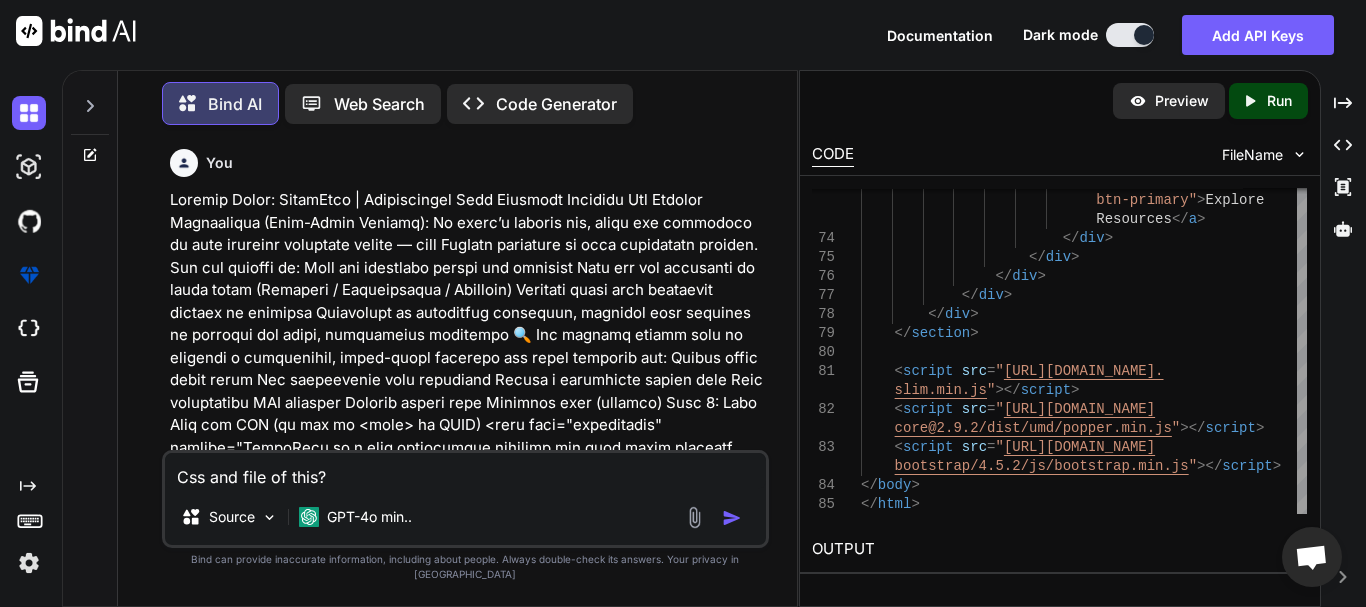 type on "x" 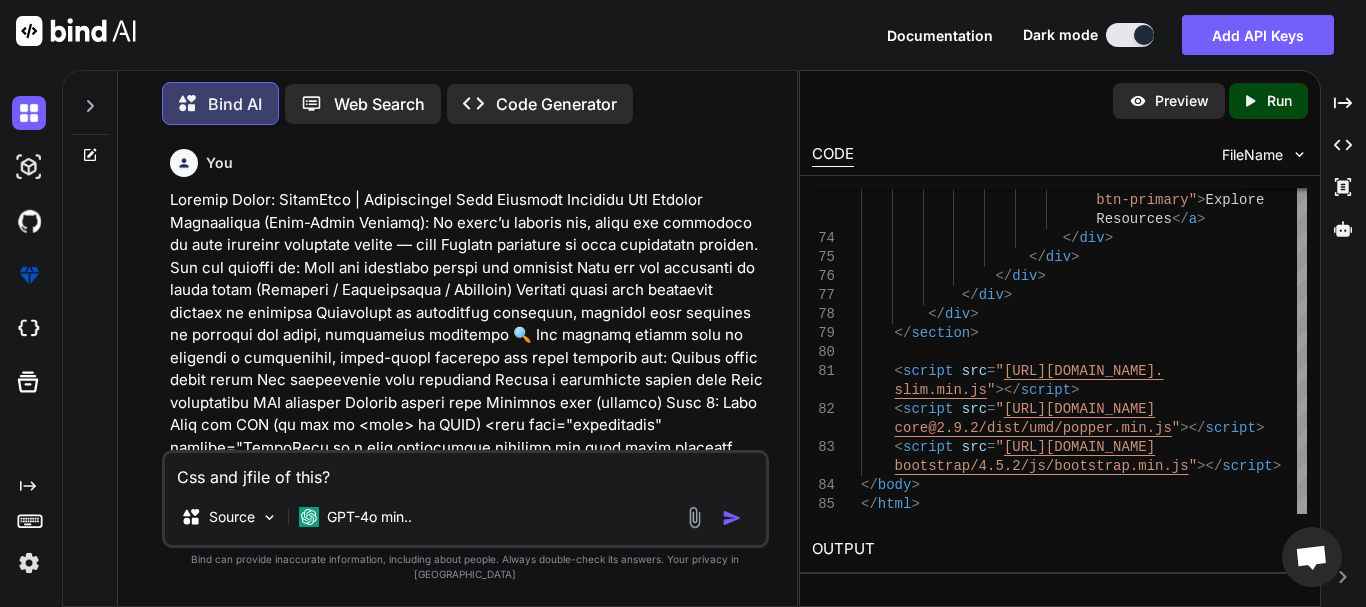 type on "x" 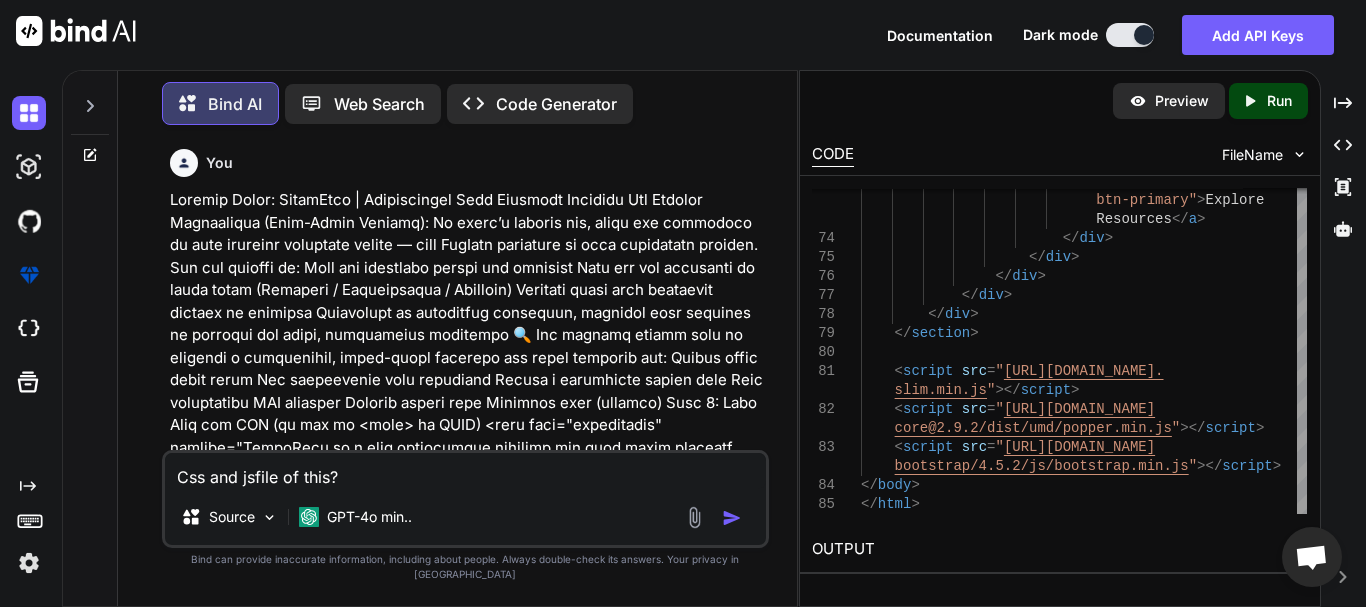 type on "x" 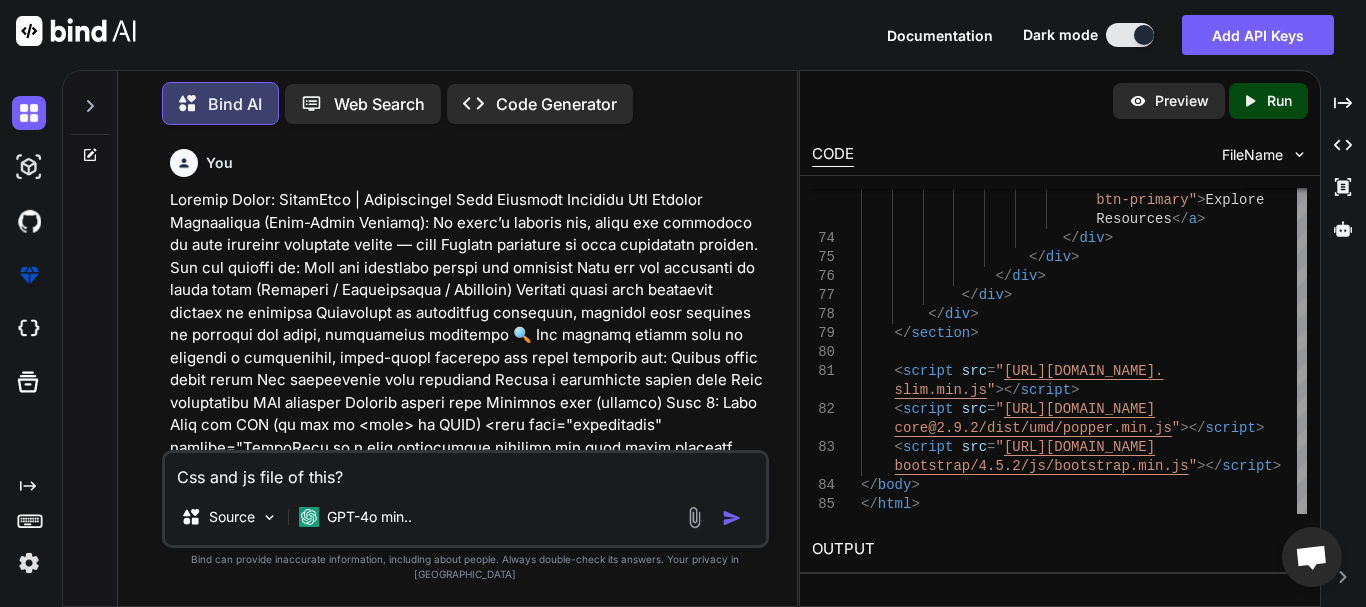 type on "x" 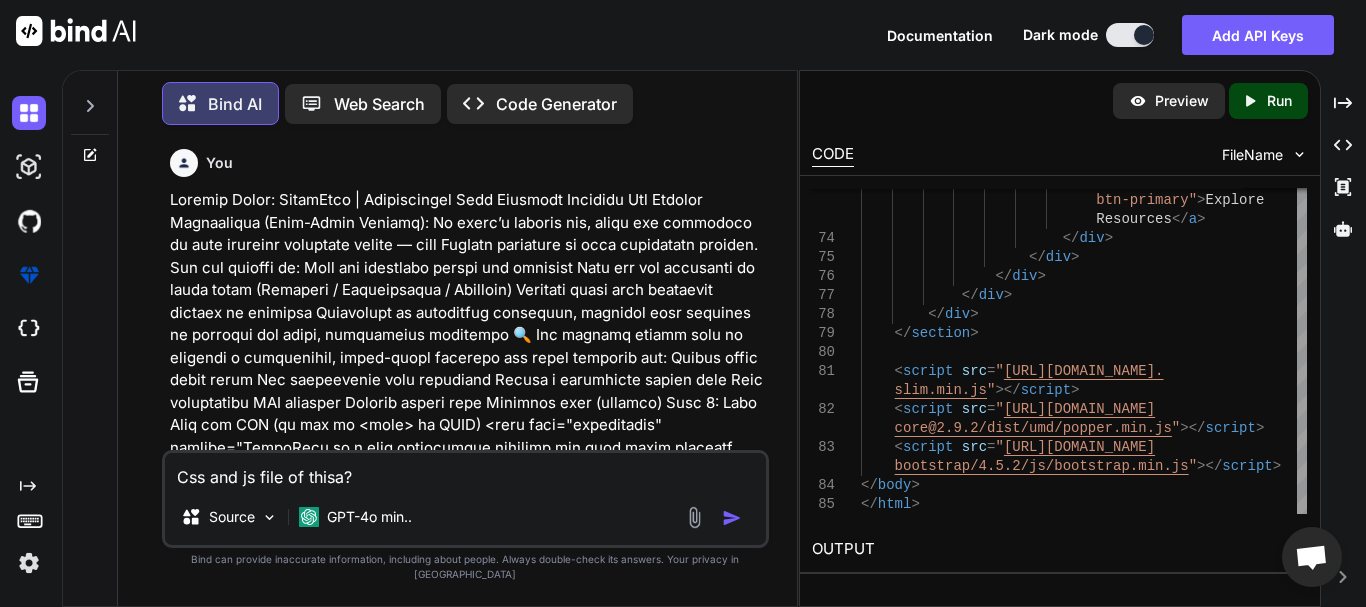type on "x" 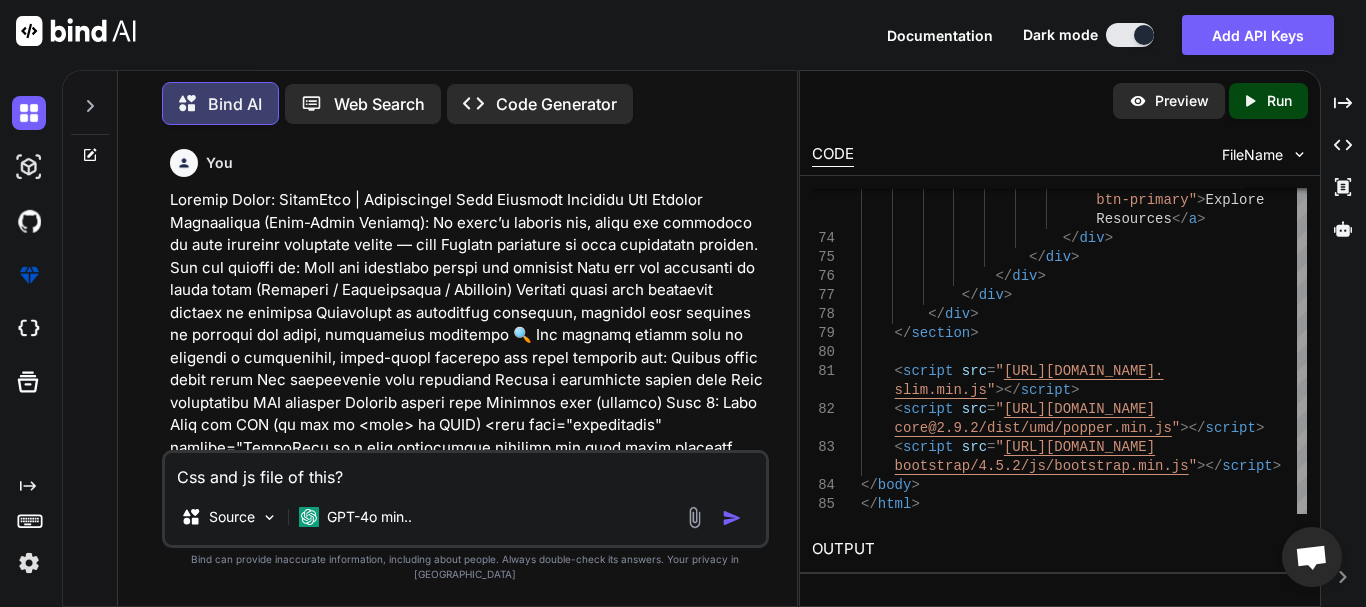 type on "x" 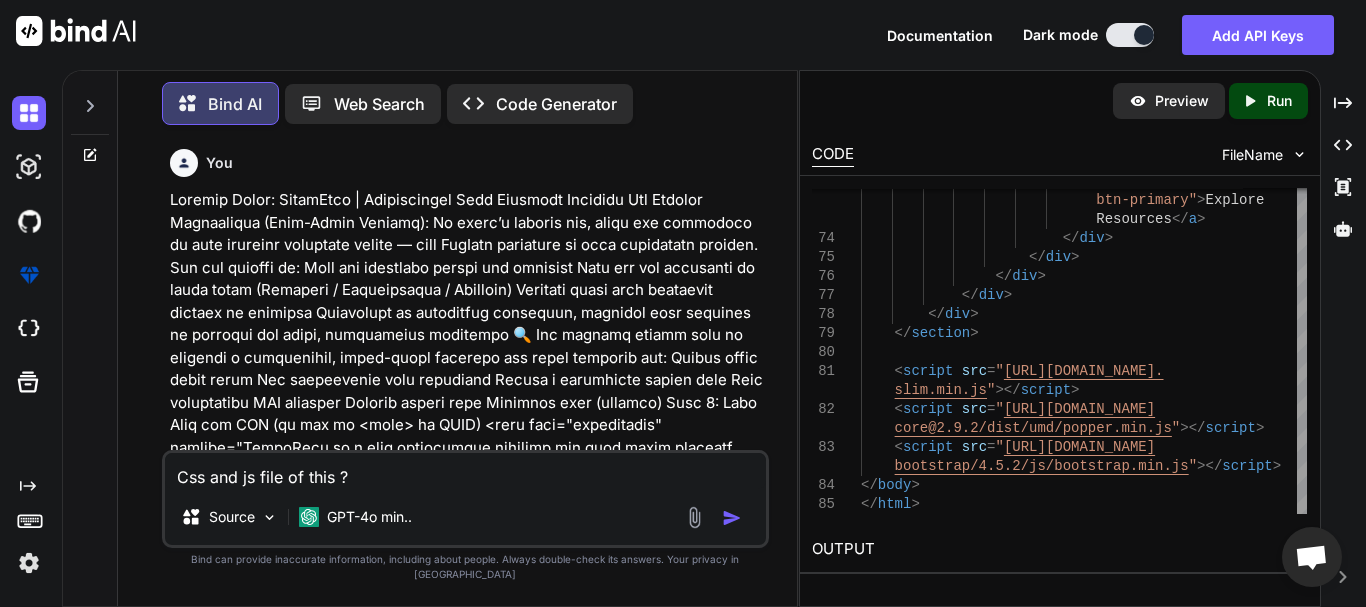 type on "x" 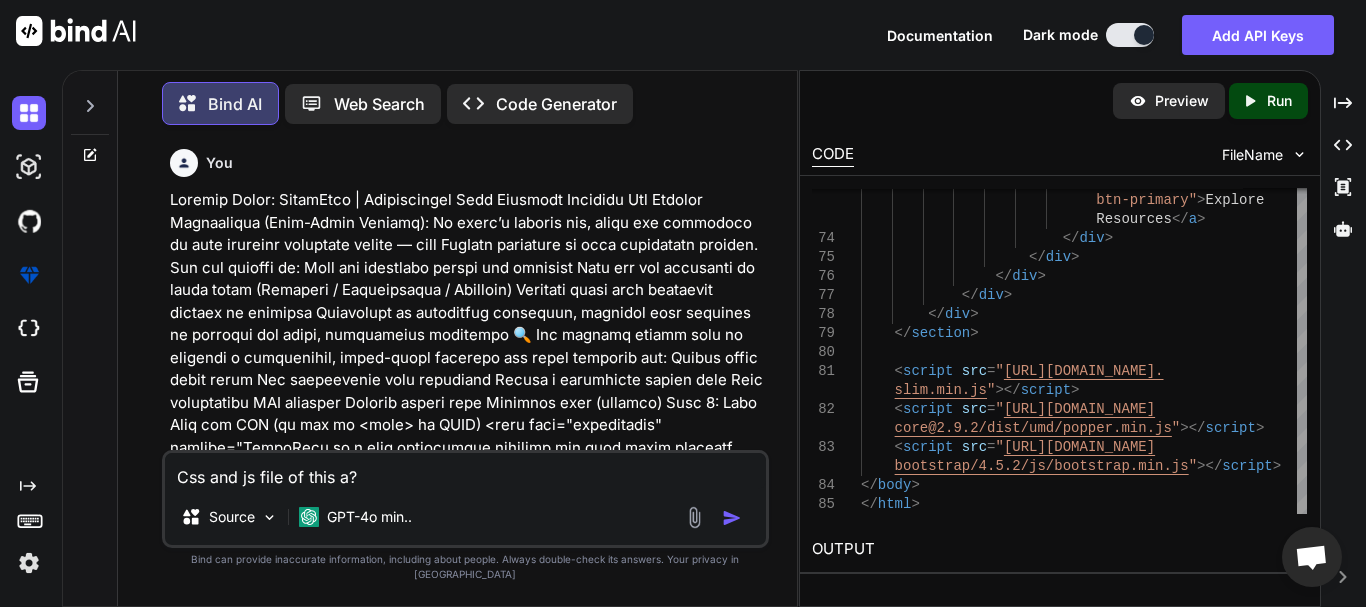 type on "x" 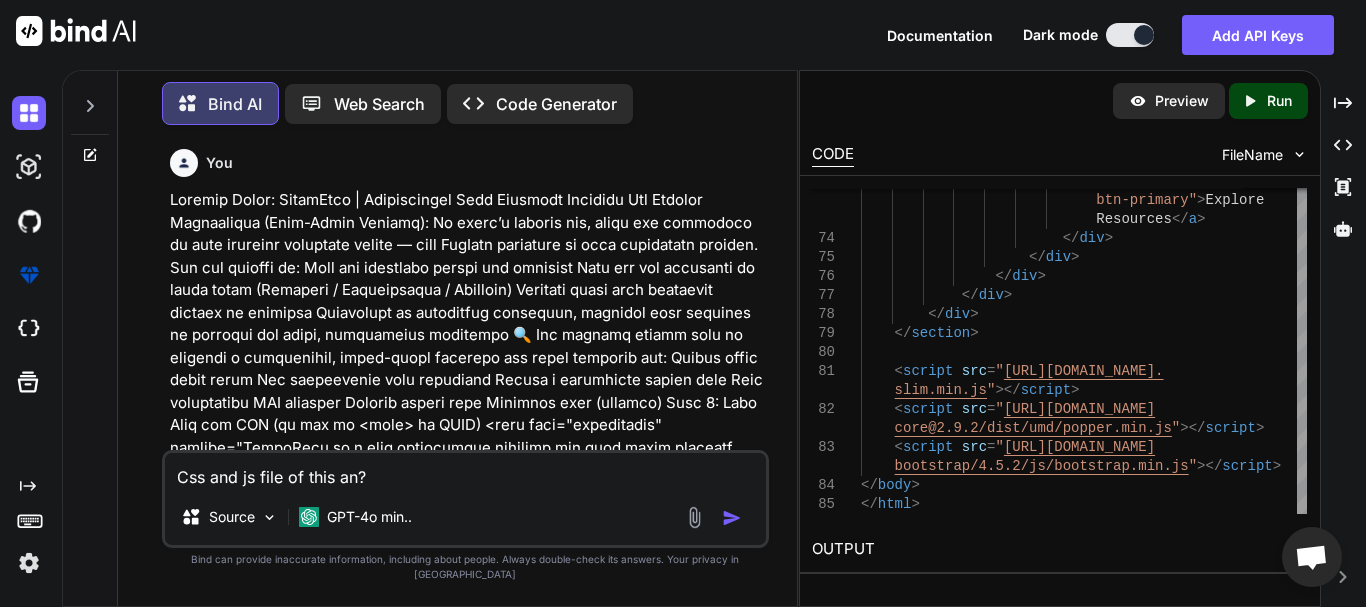 type on "x" 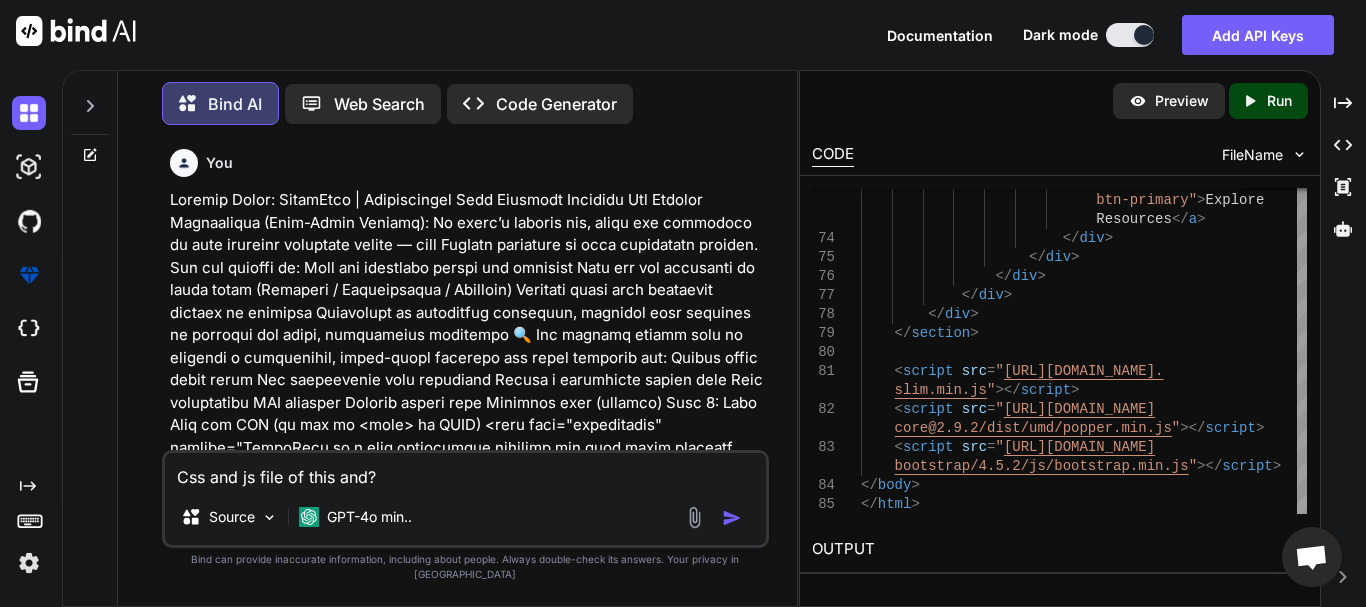 type on "x" 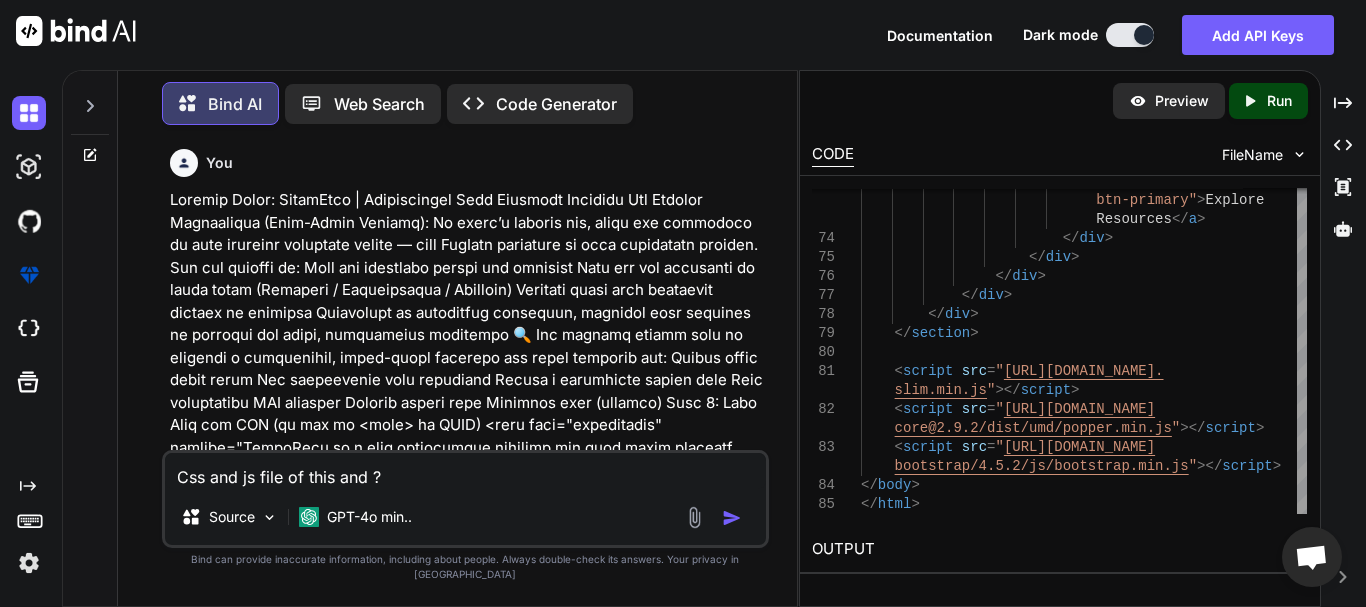 type on "x" 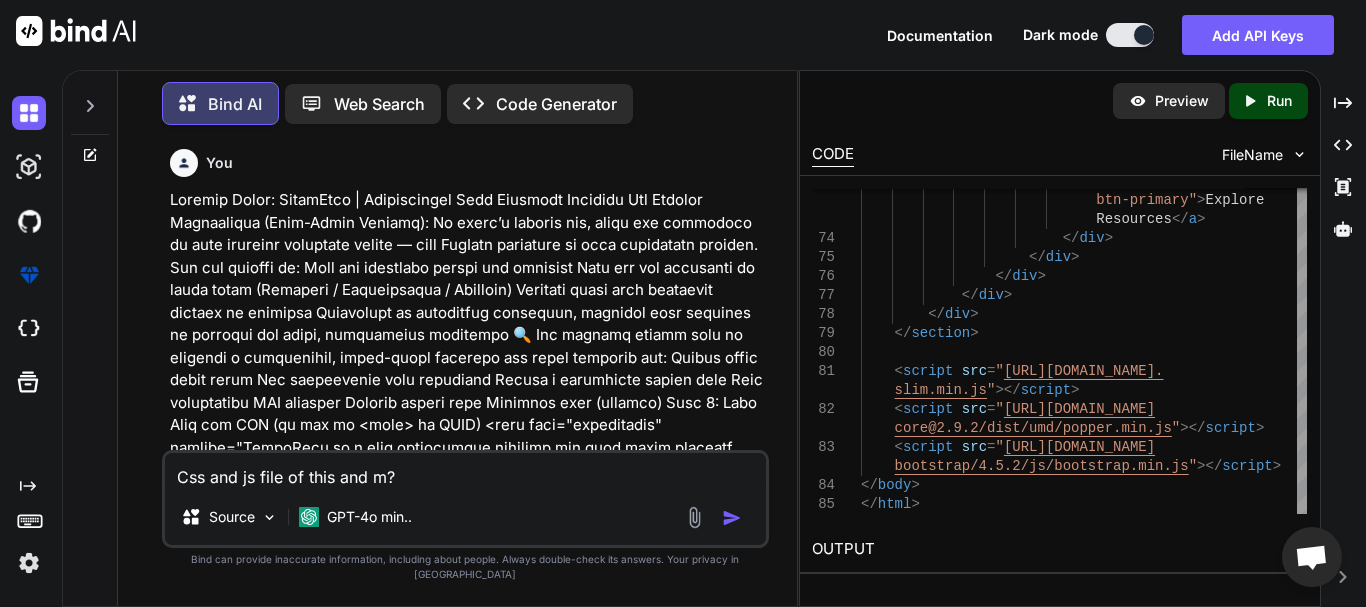 type on "x" 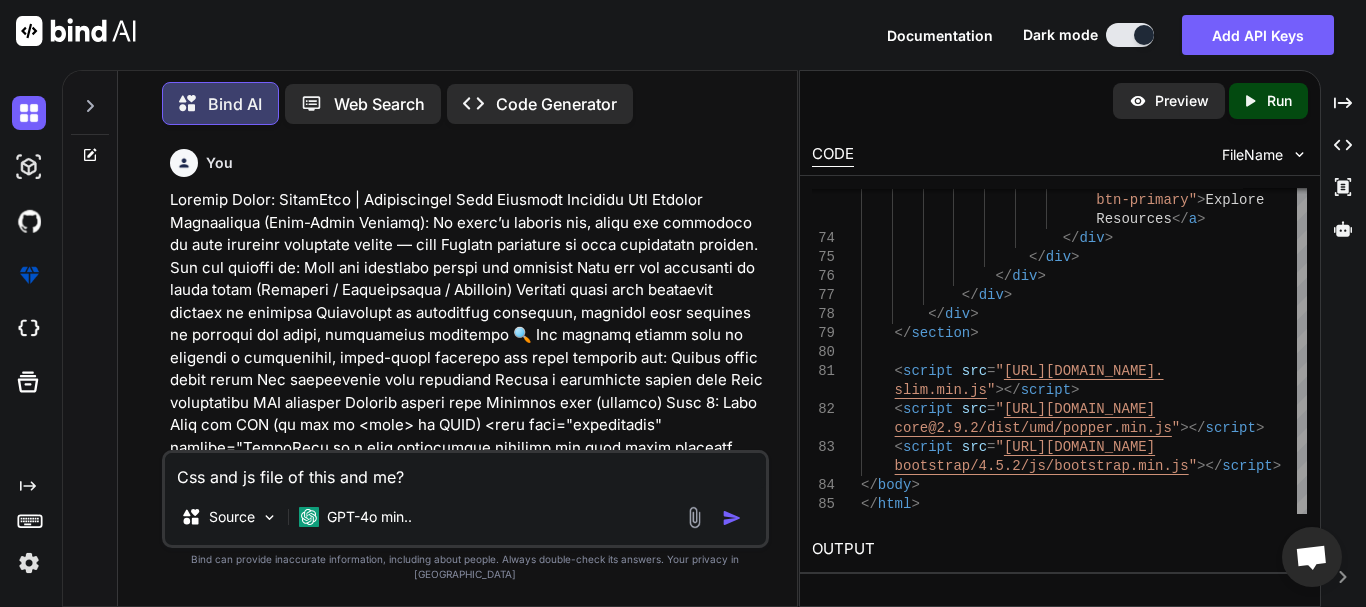 type on "x" 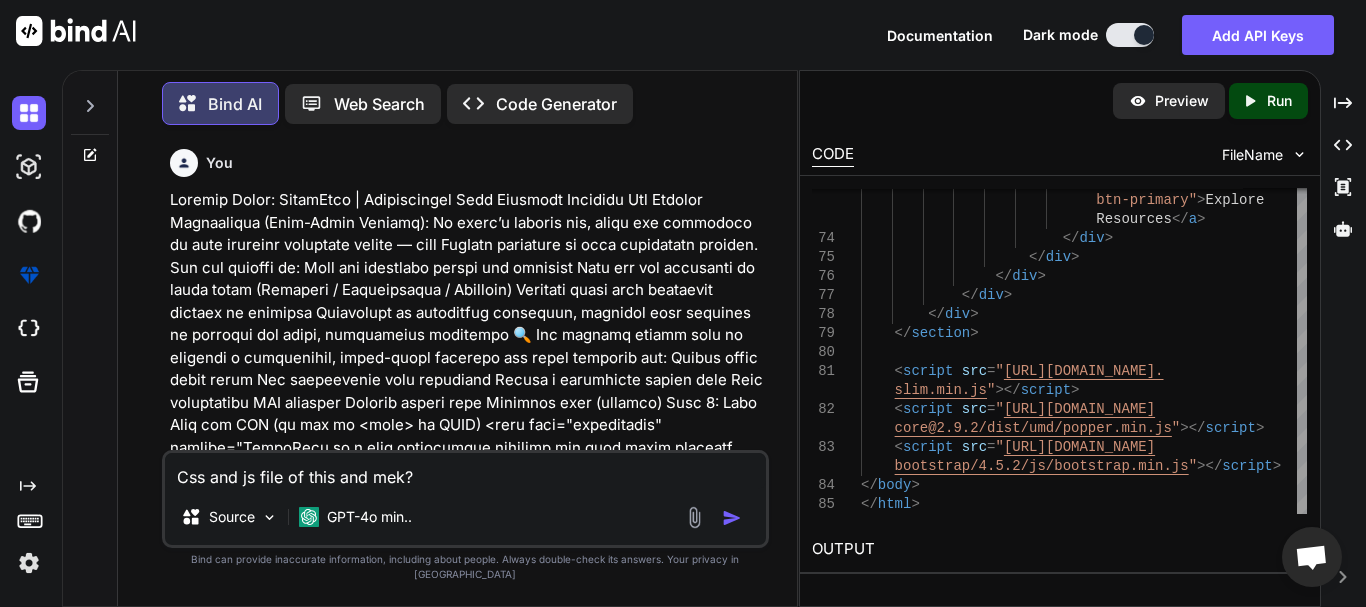 type on "x" 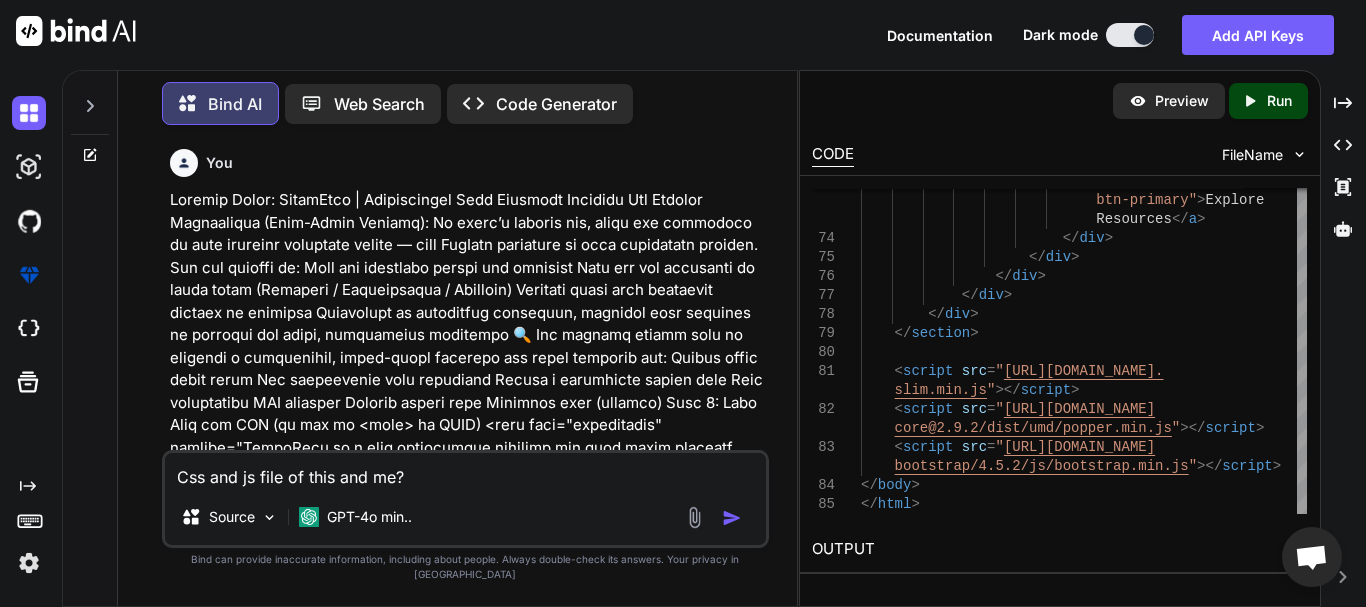 type on "x" 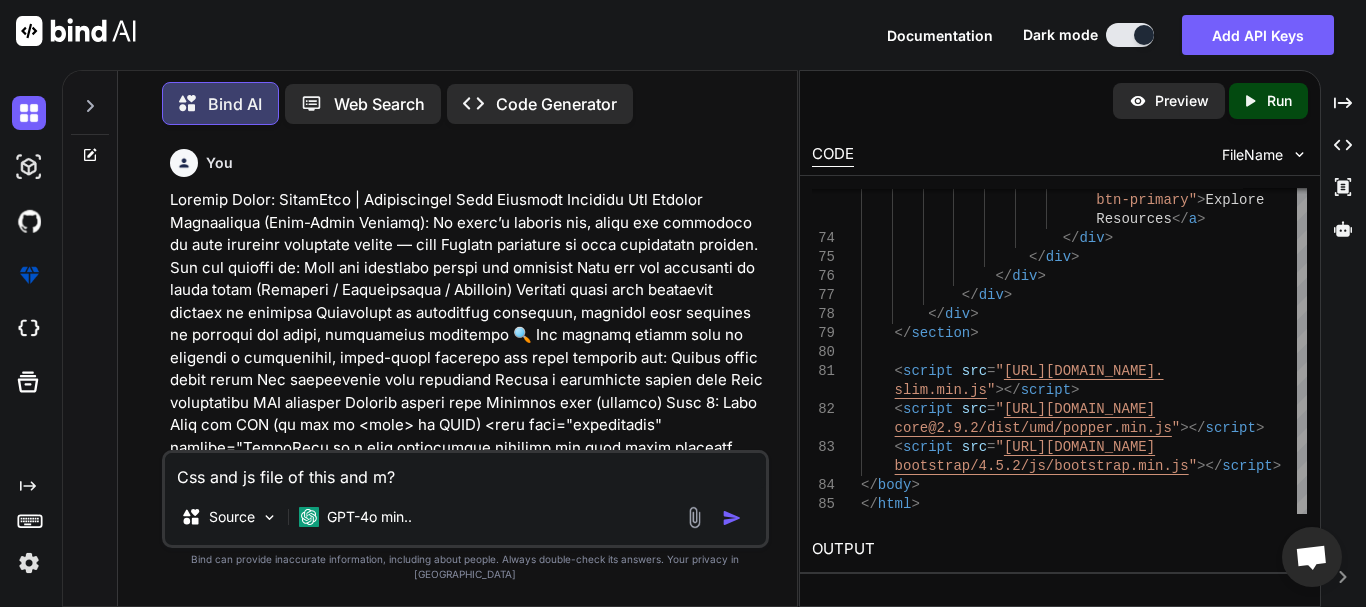 type on "x" 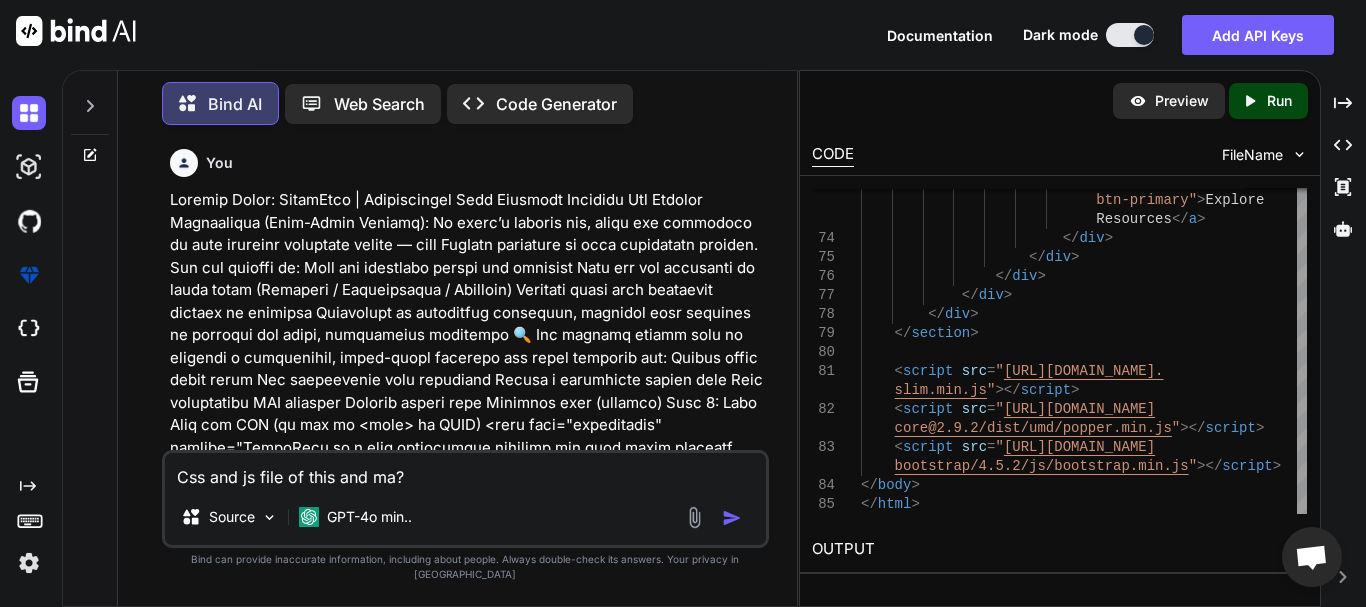 type on "x" 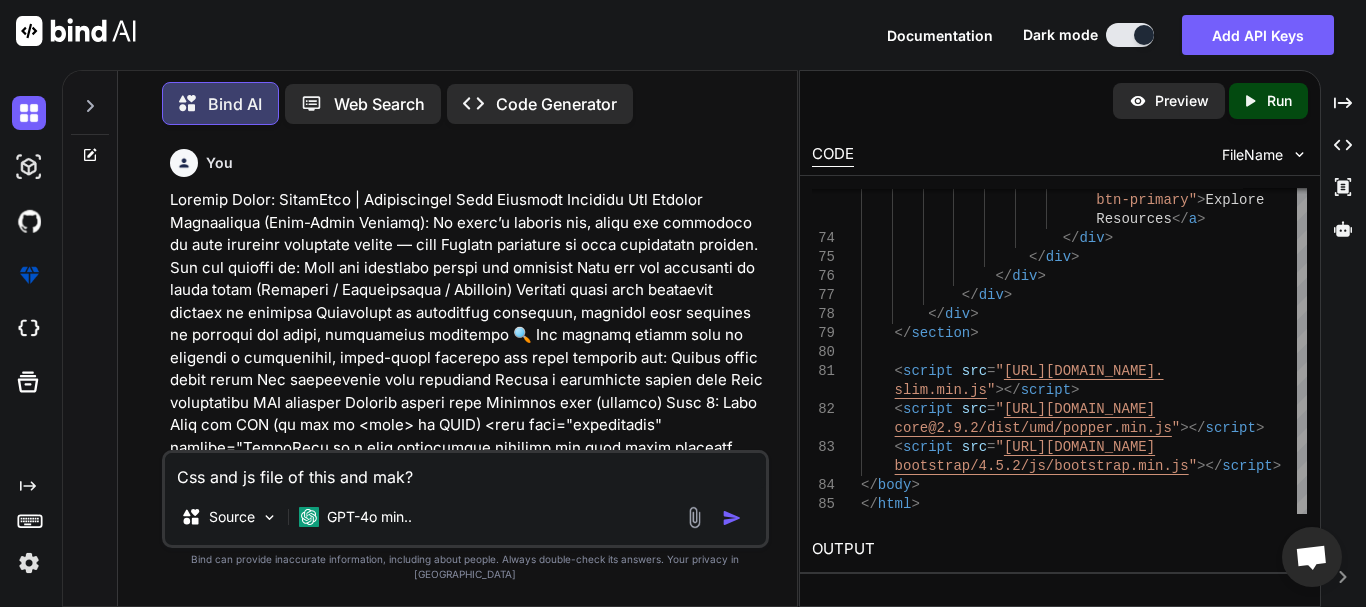 type on "x" 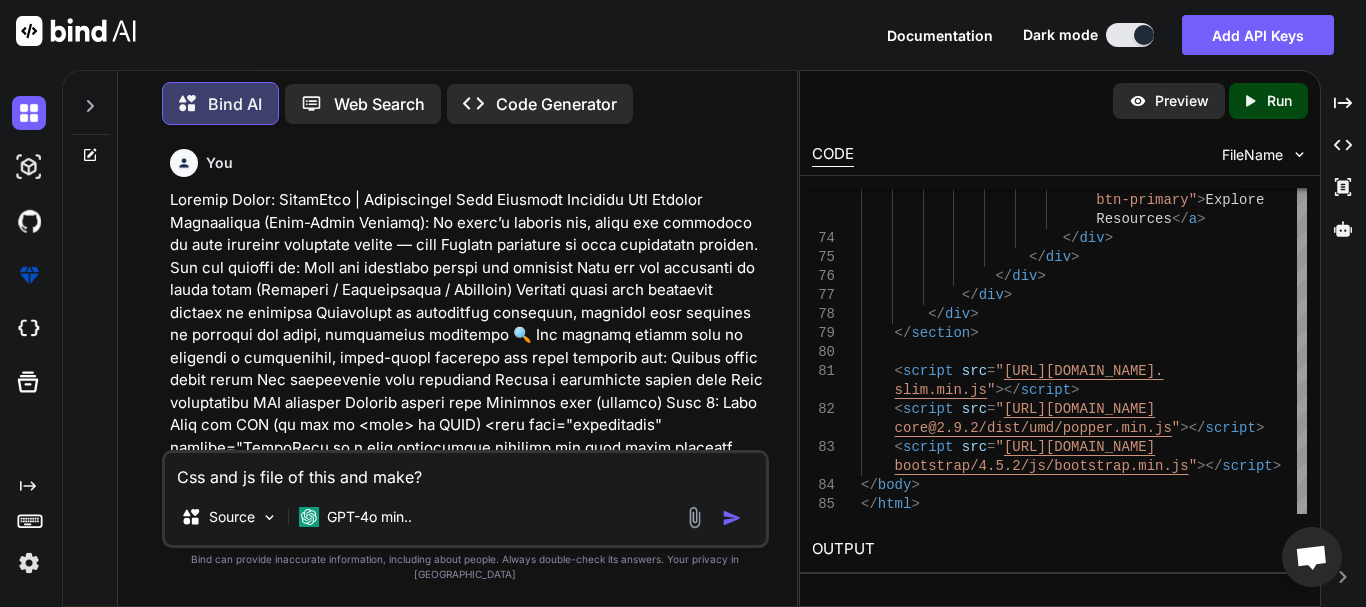 type on "x" 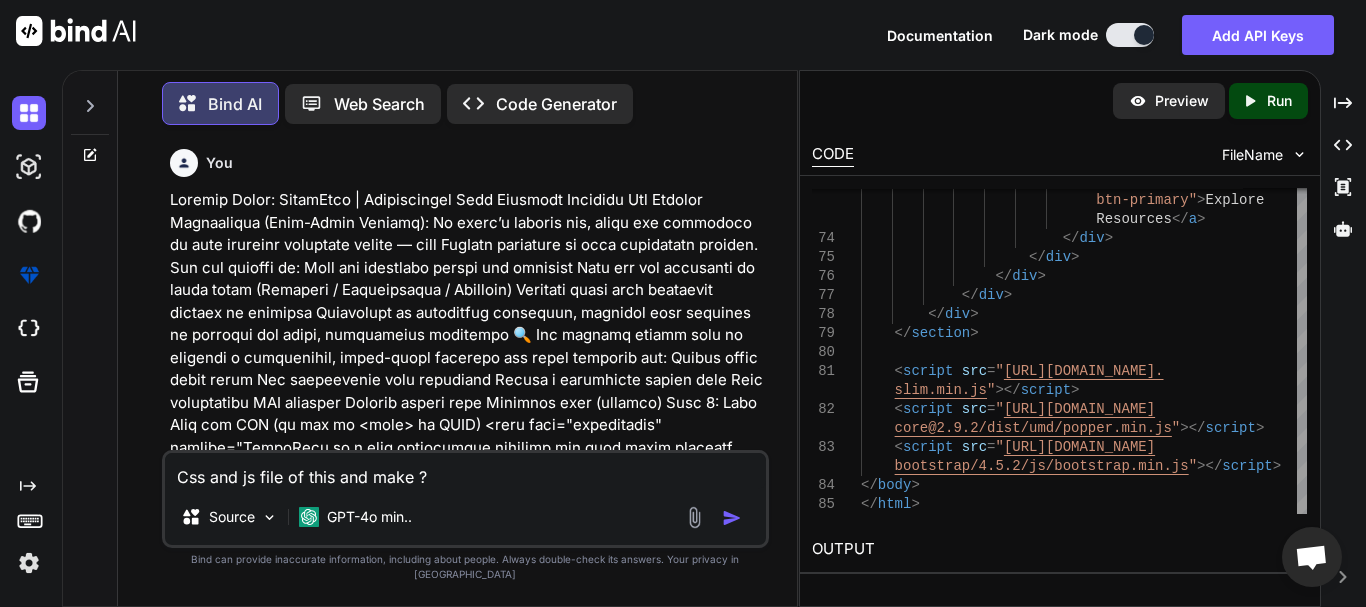 type on "x" 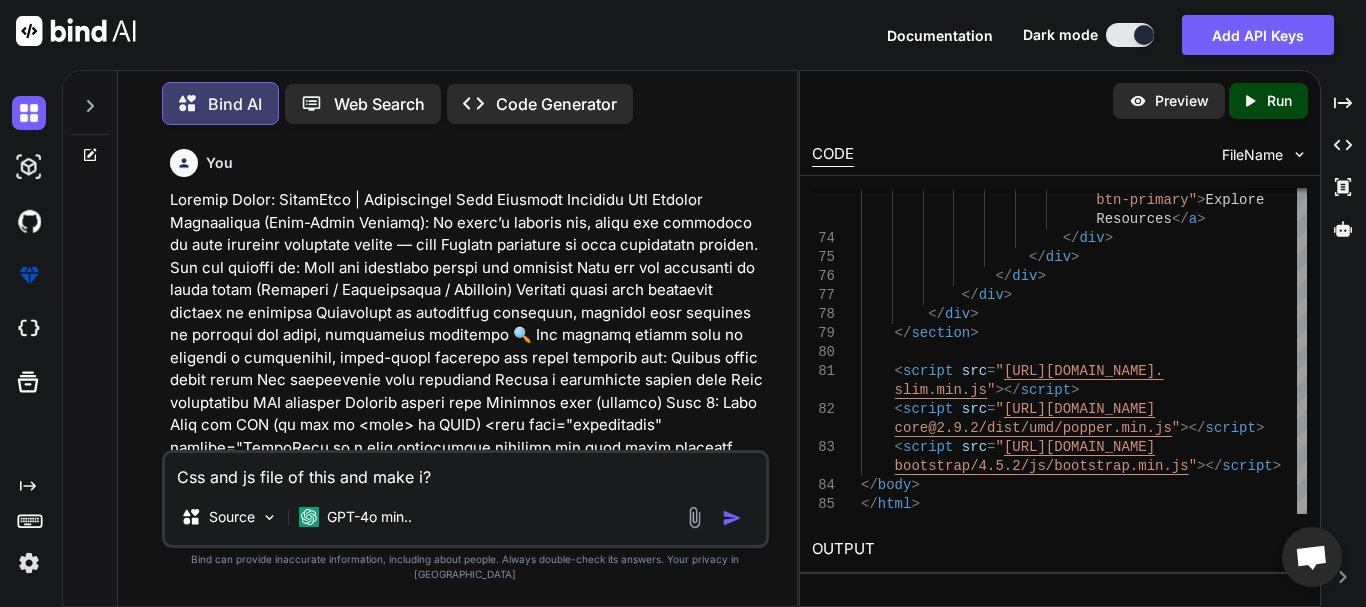 type on "x" 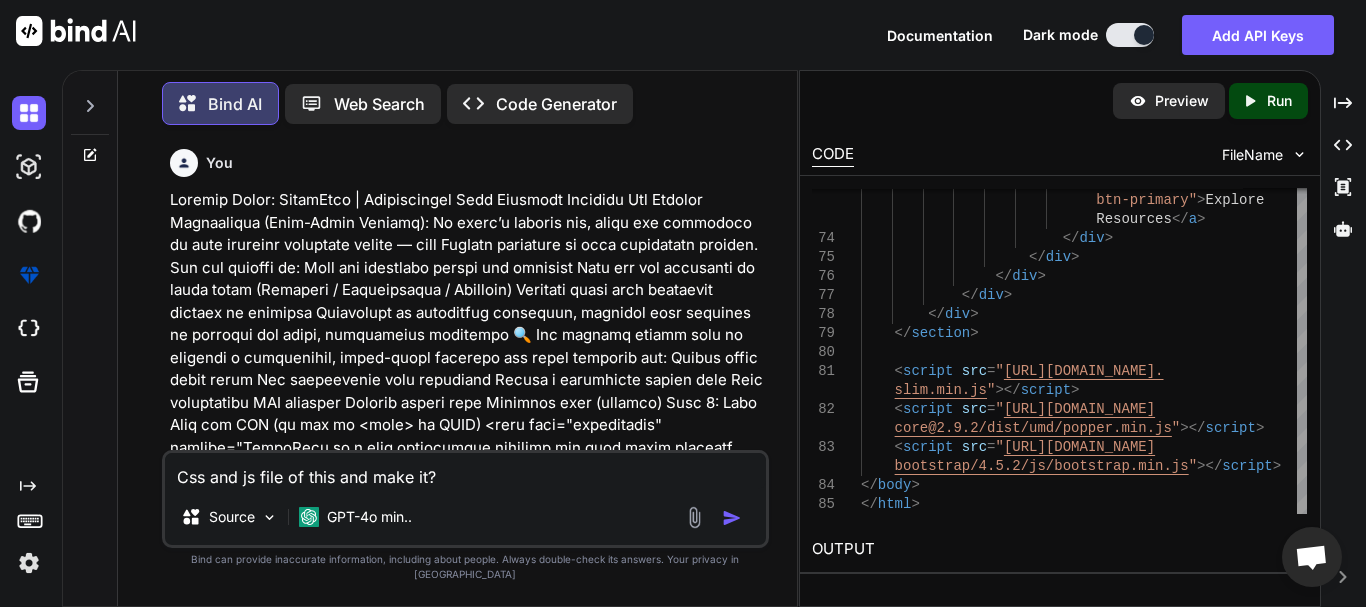 type on "x" 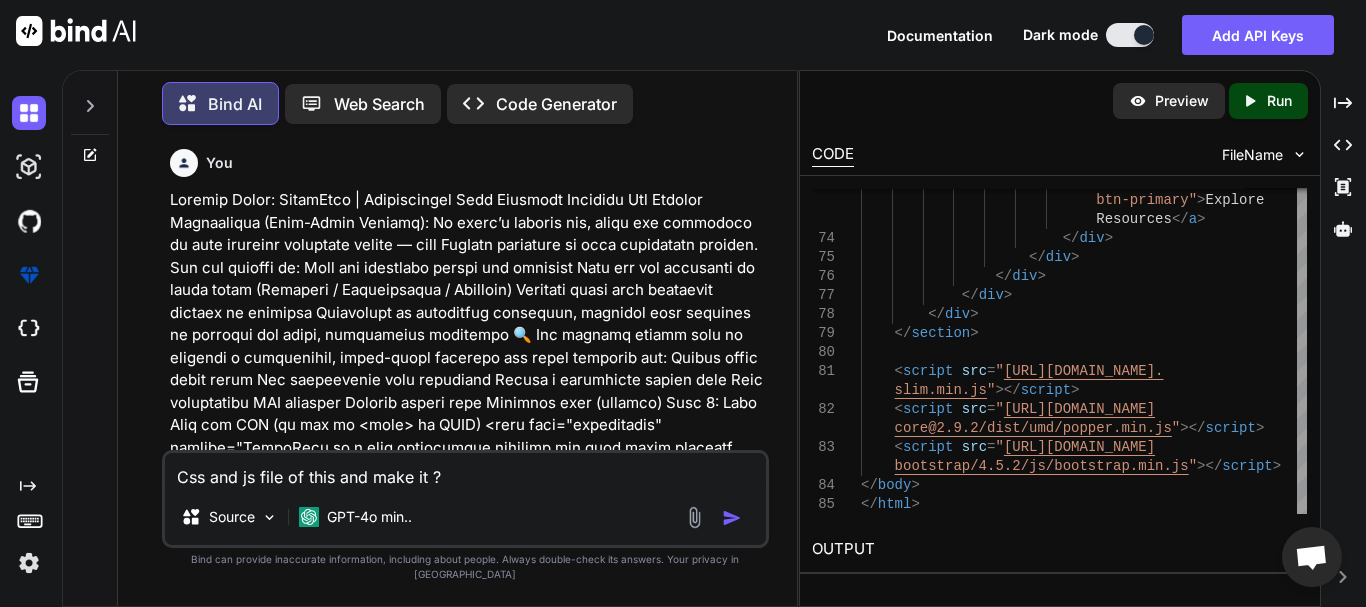 type on "x" 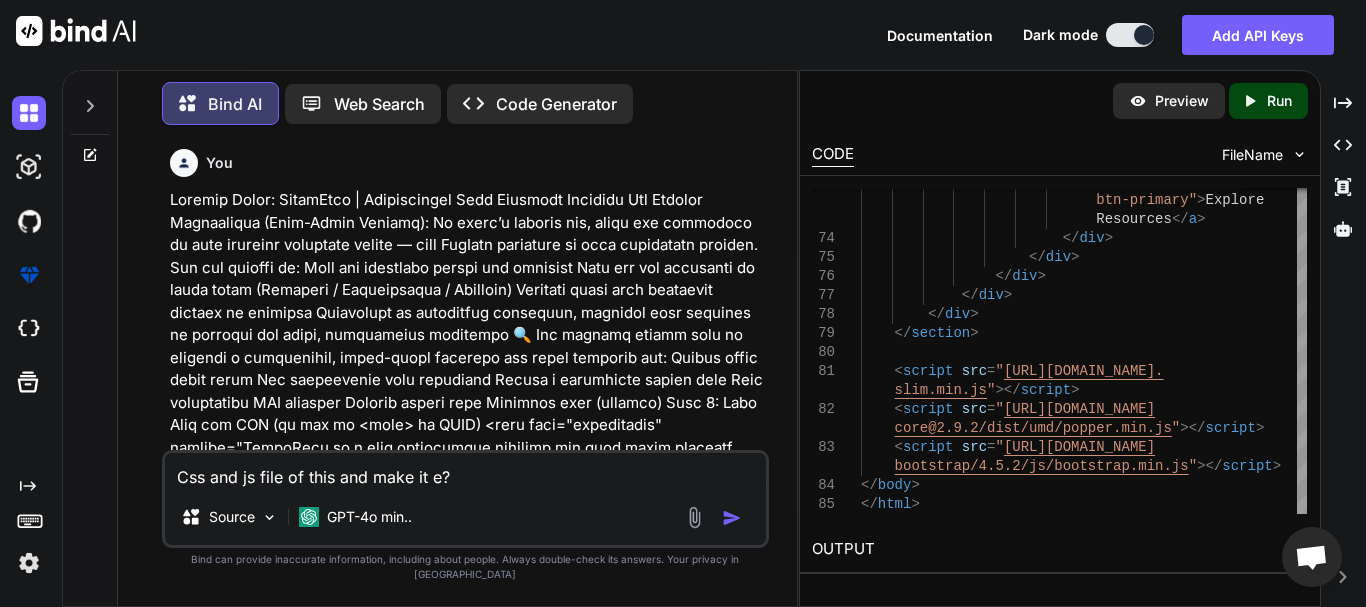 type on "x" 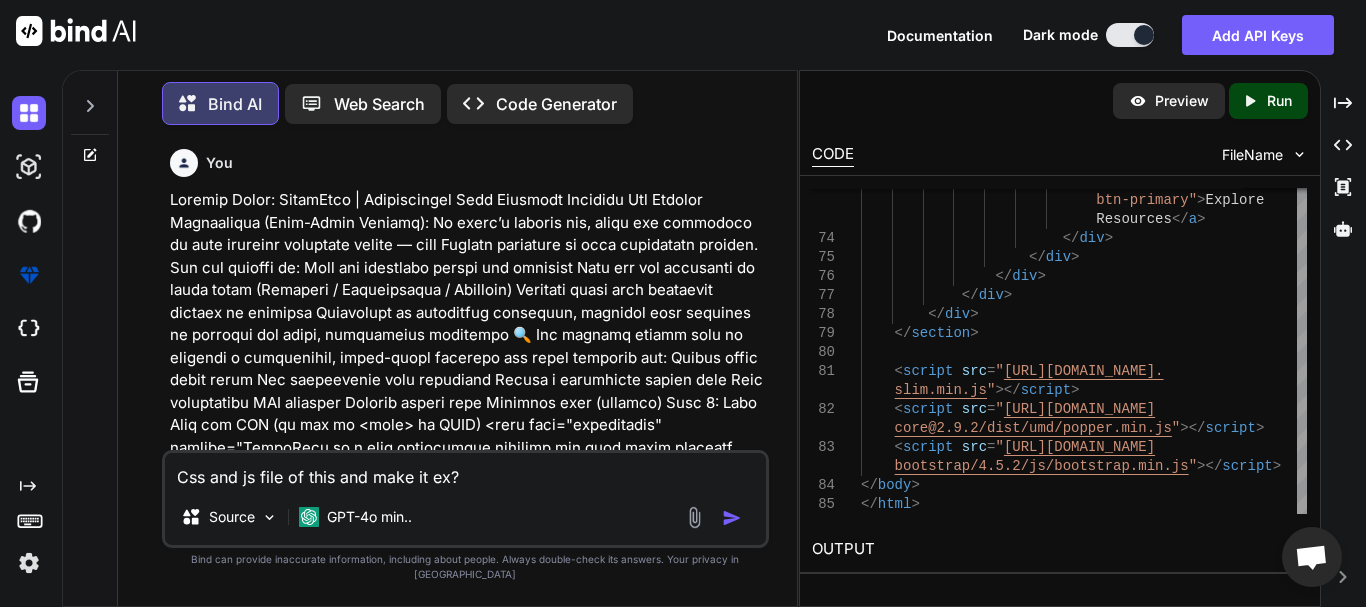 type on "x" 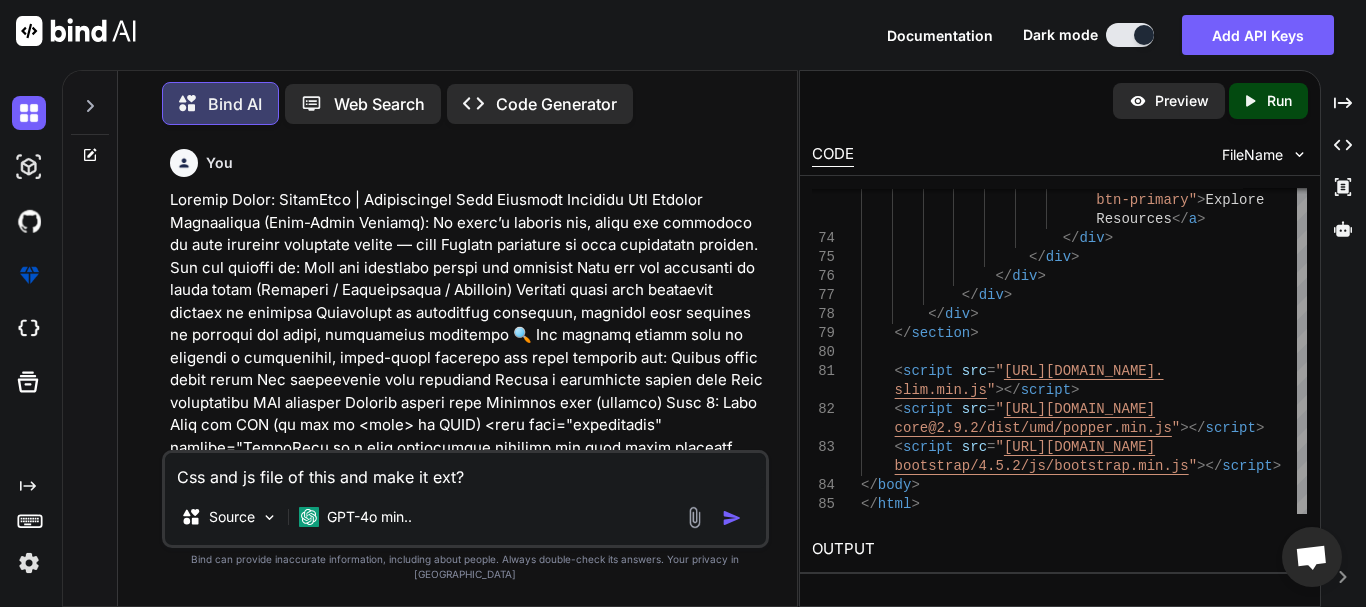 type on "x" 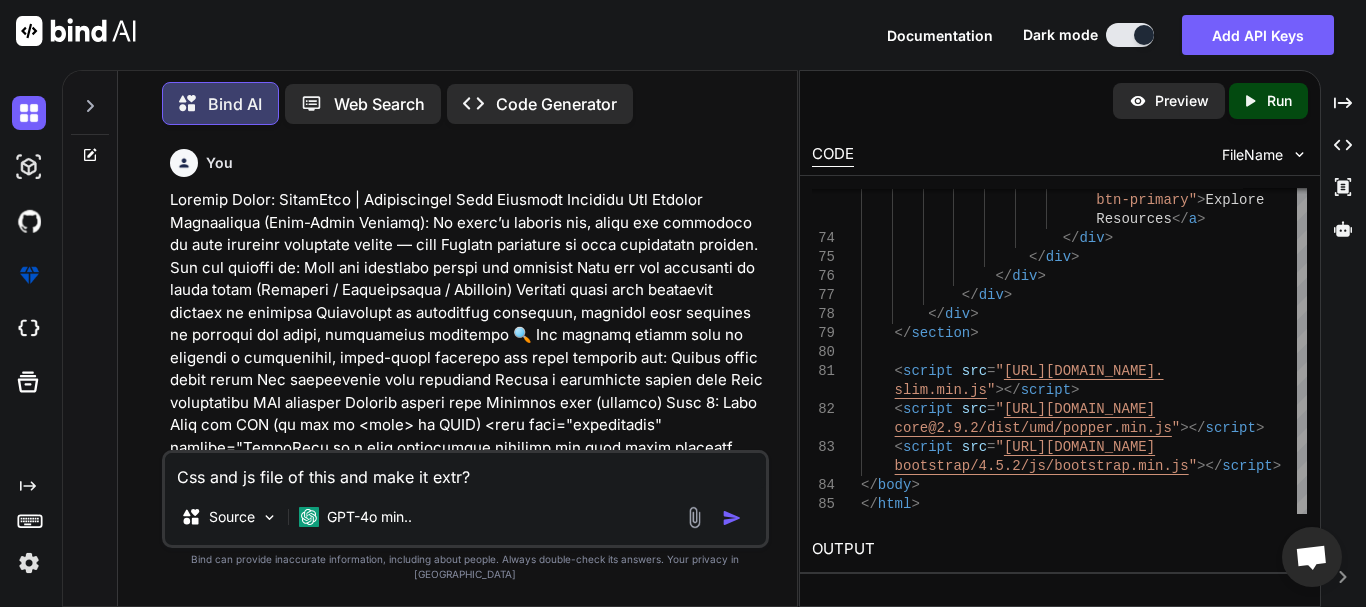 type on "x" 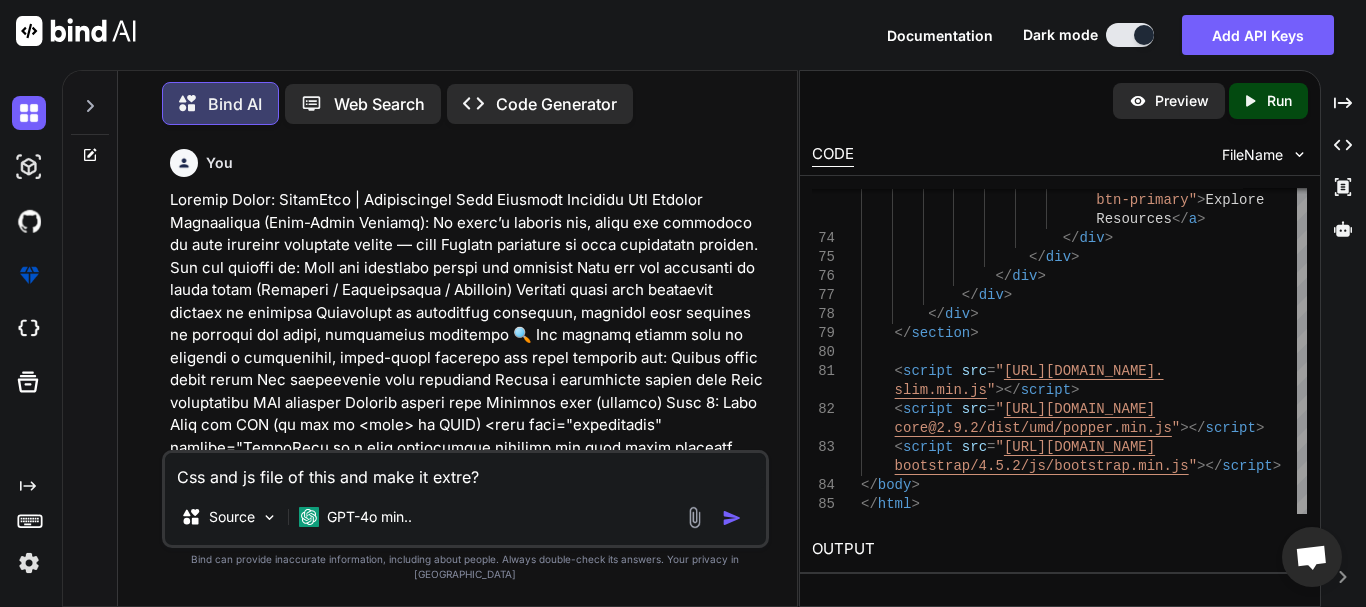 type on "x" 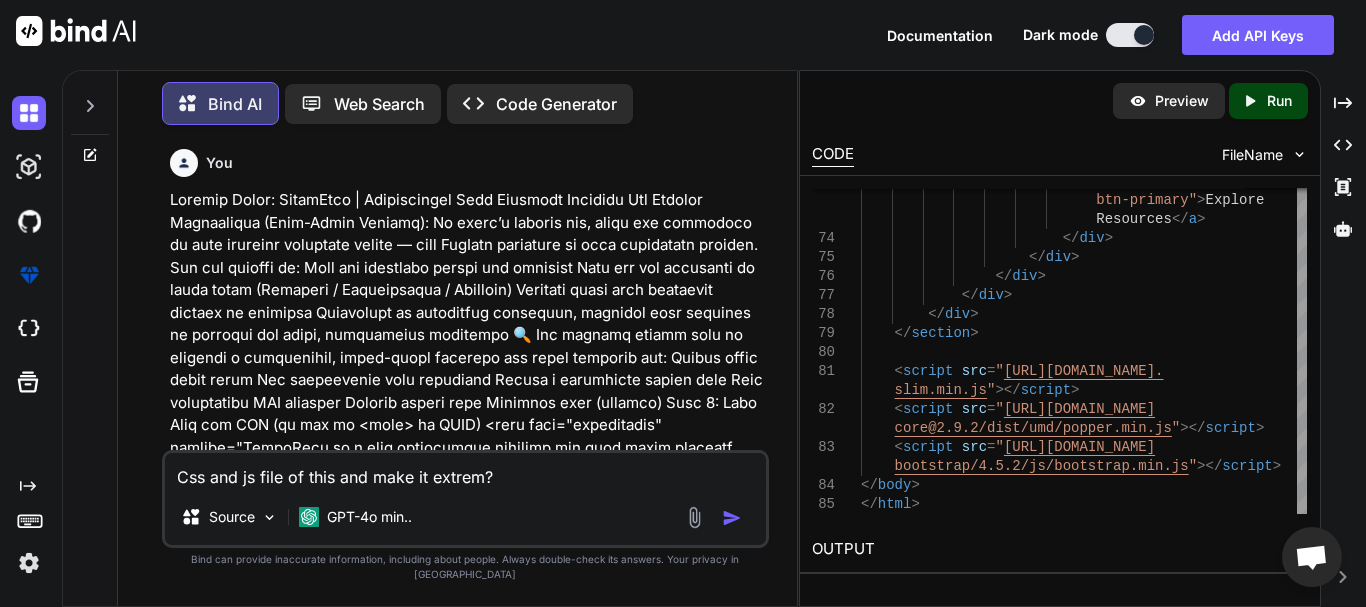 type on "x" 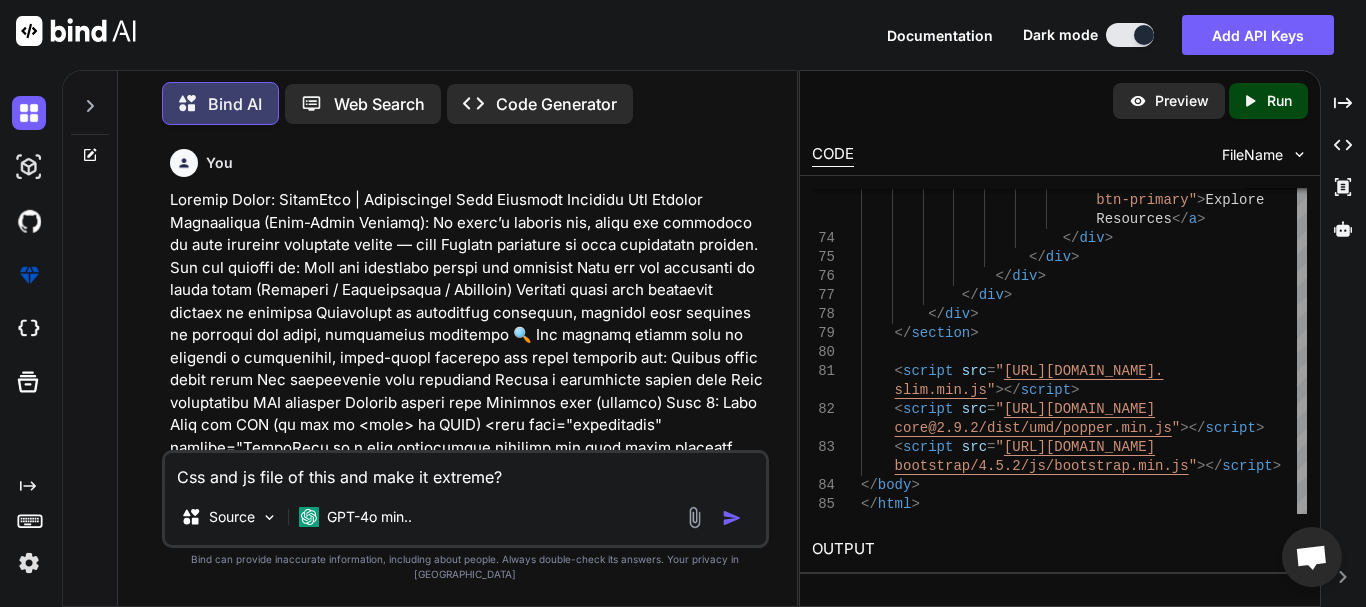 type on "x" 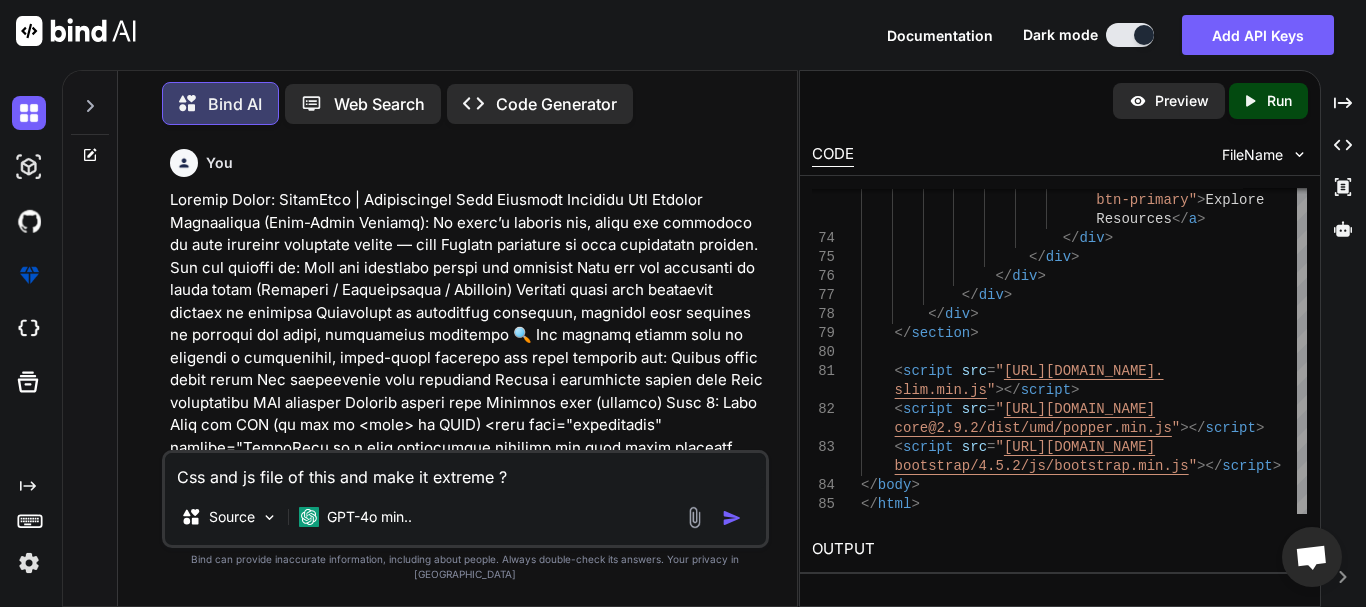 type on "x" 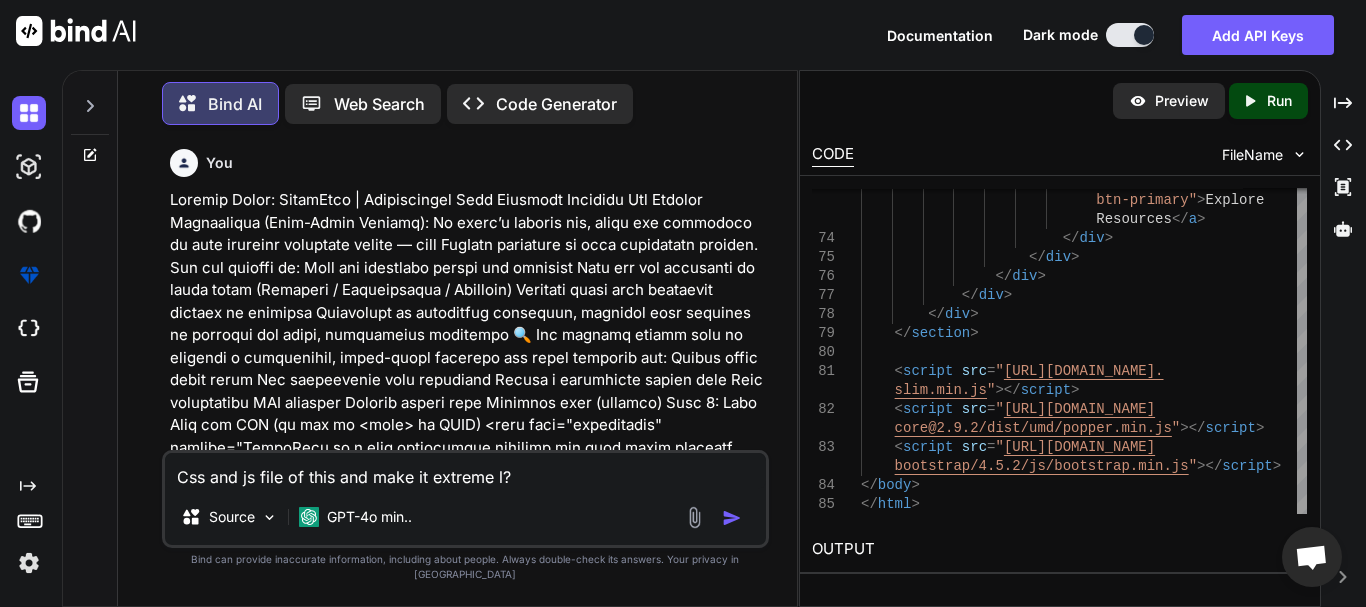 type on "x" 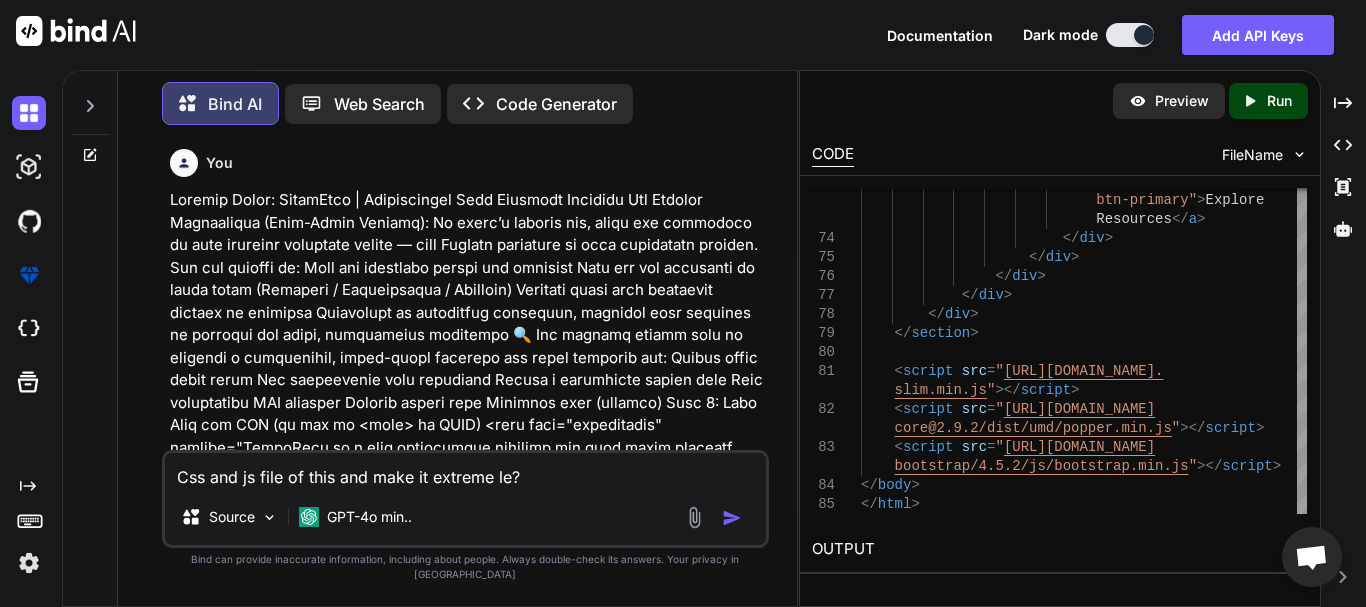 type on "Css and js file of this and make it extreme lev?" 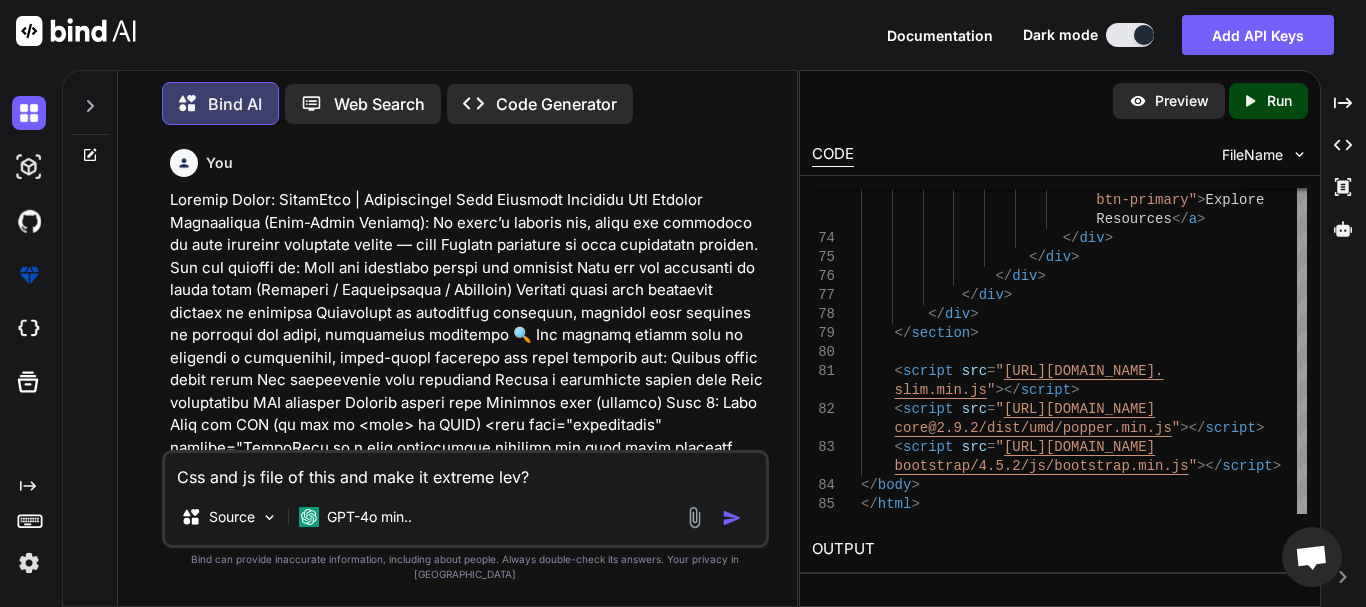 type on "x" 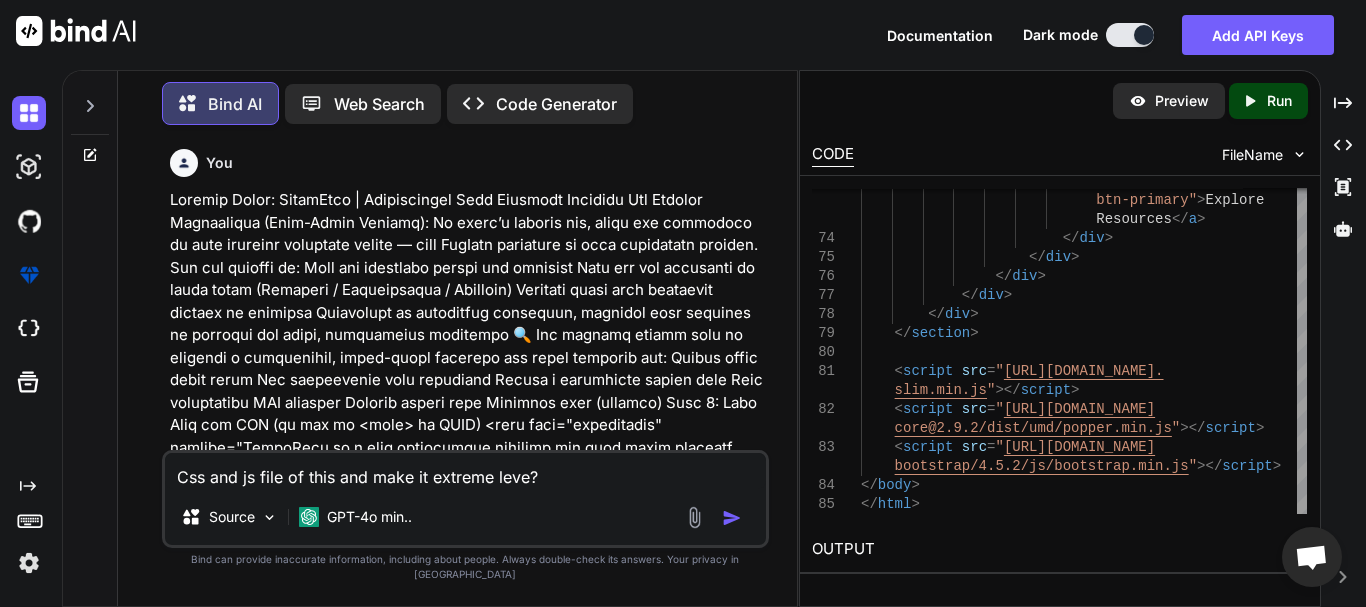type on "x" 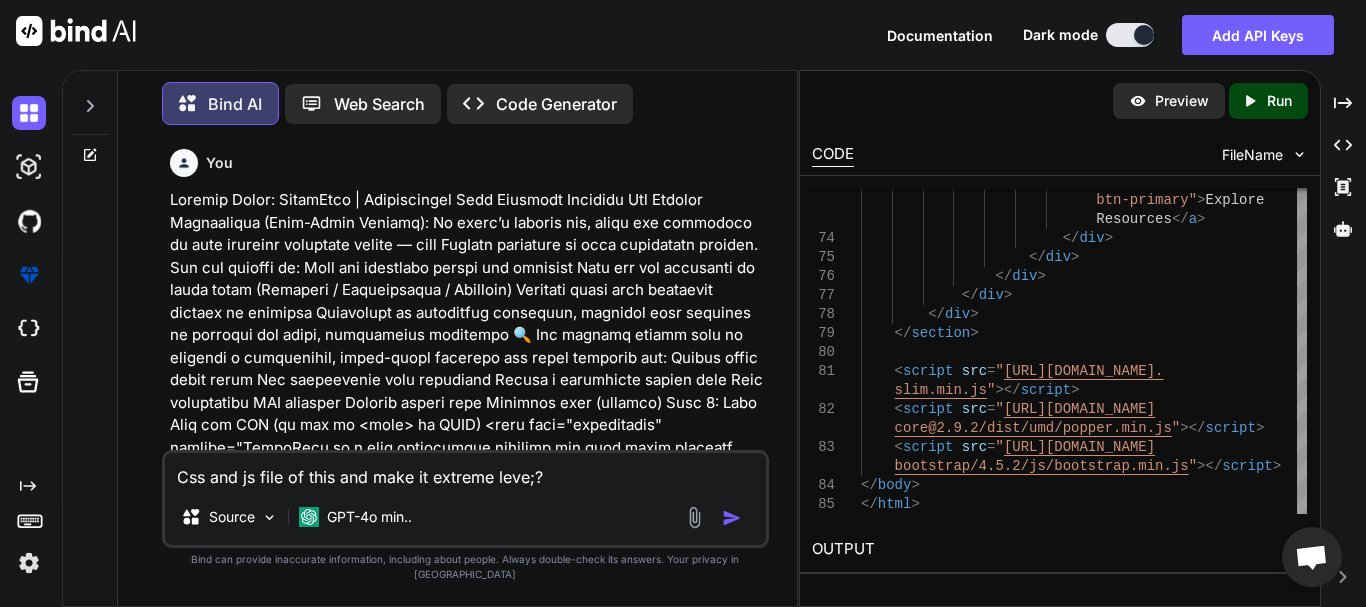type on "x" 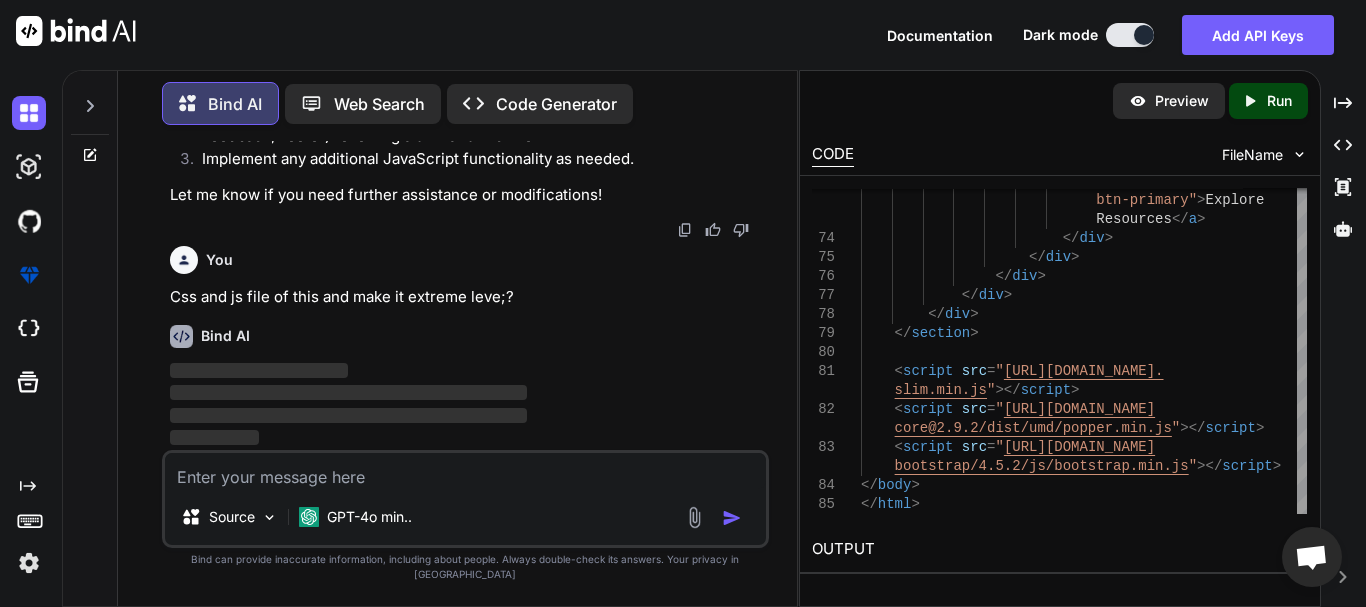 scroll, scrollTop: 3480, scrollLeft: 0, axis: vertical 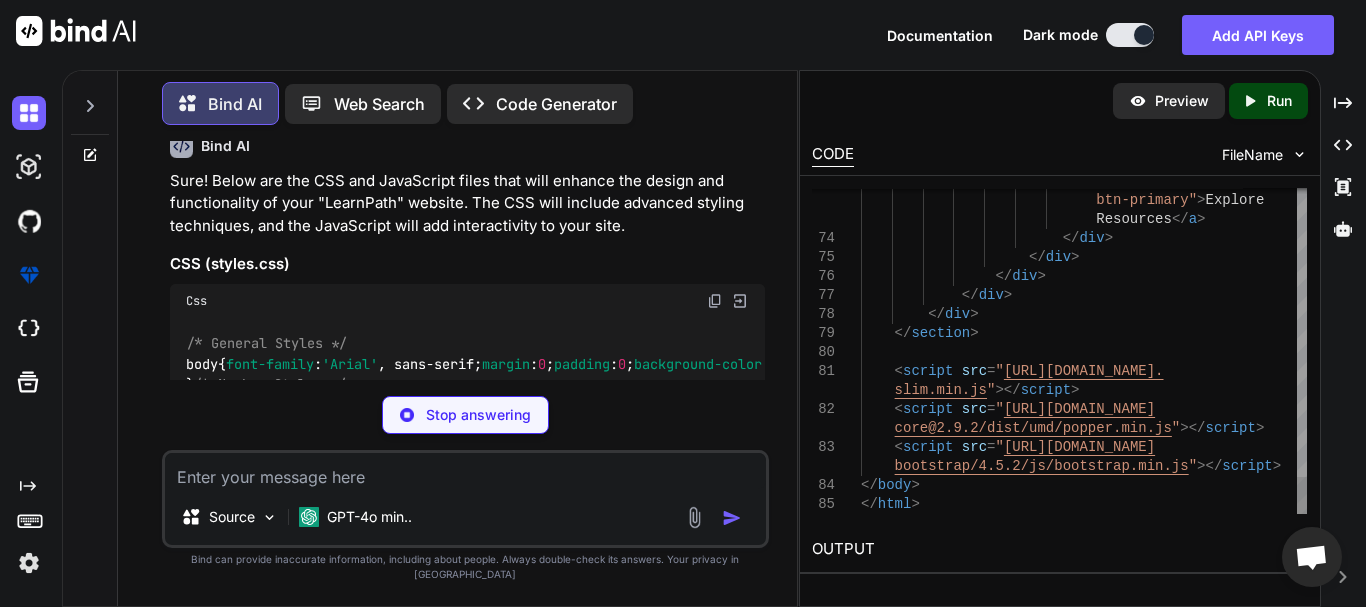 type on "x" 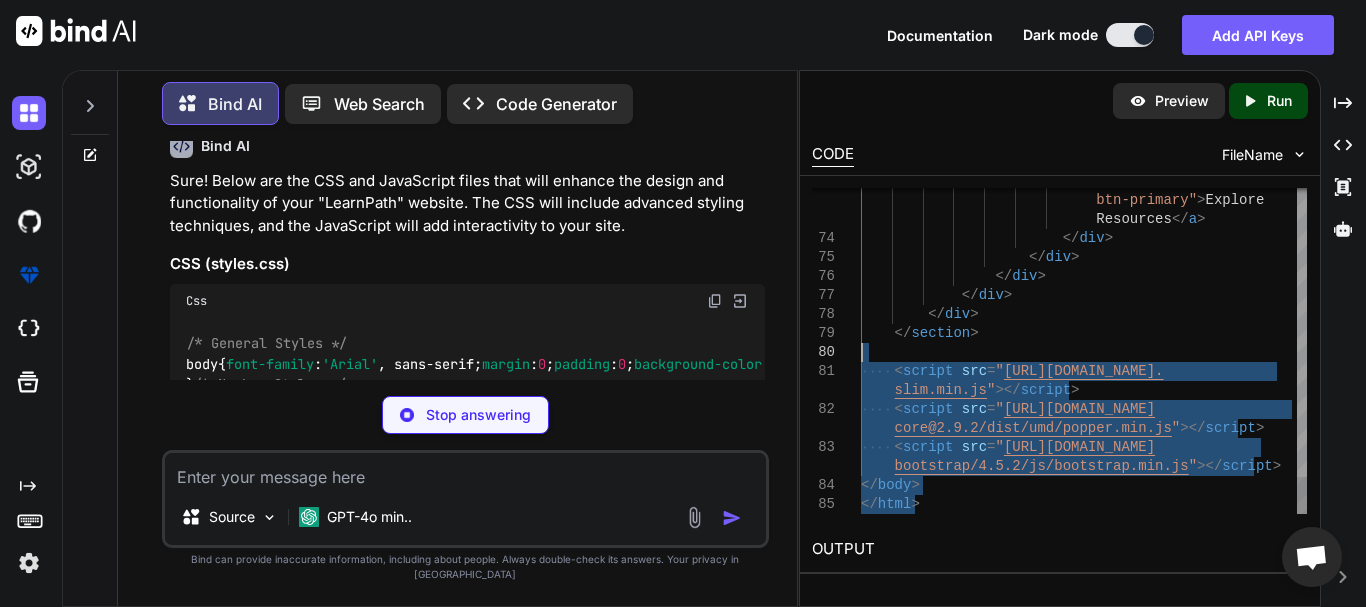 type on "x" 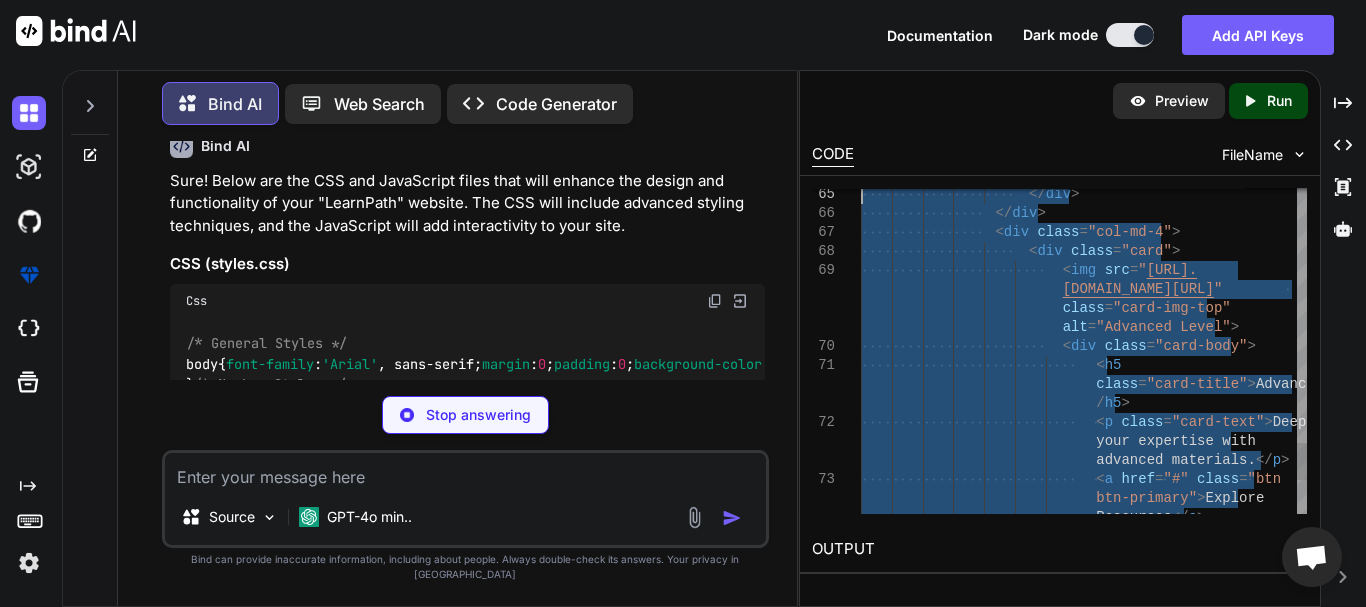 type on "x" 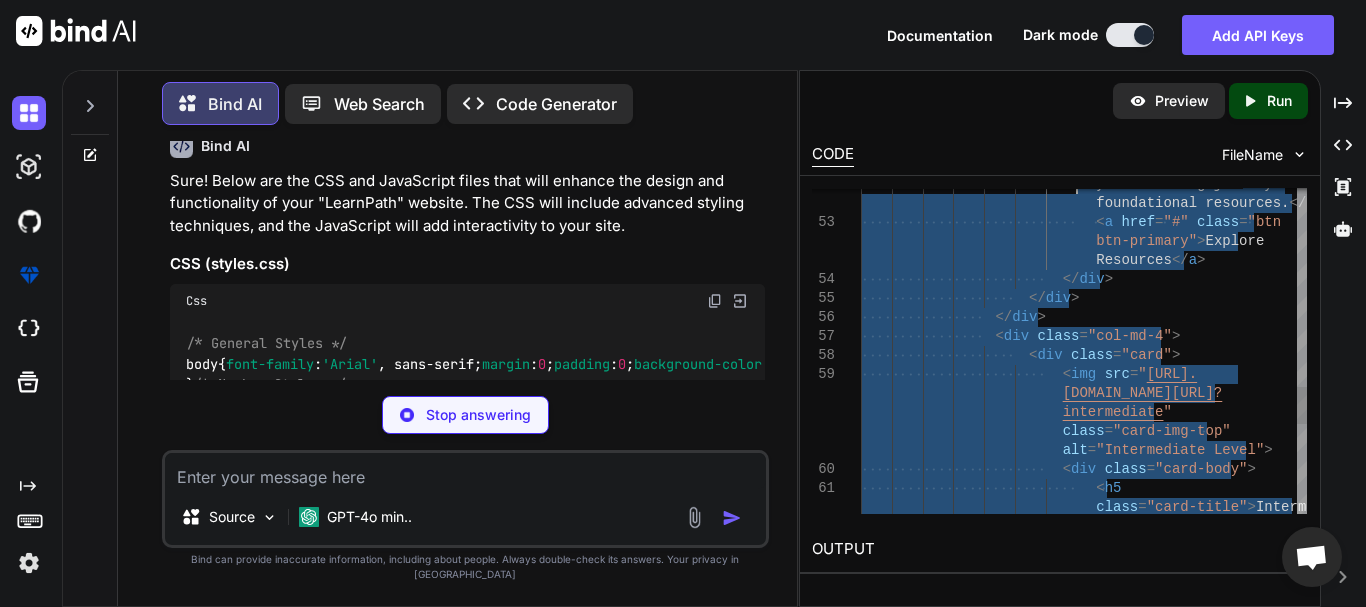 type on "x" 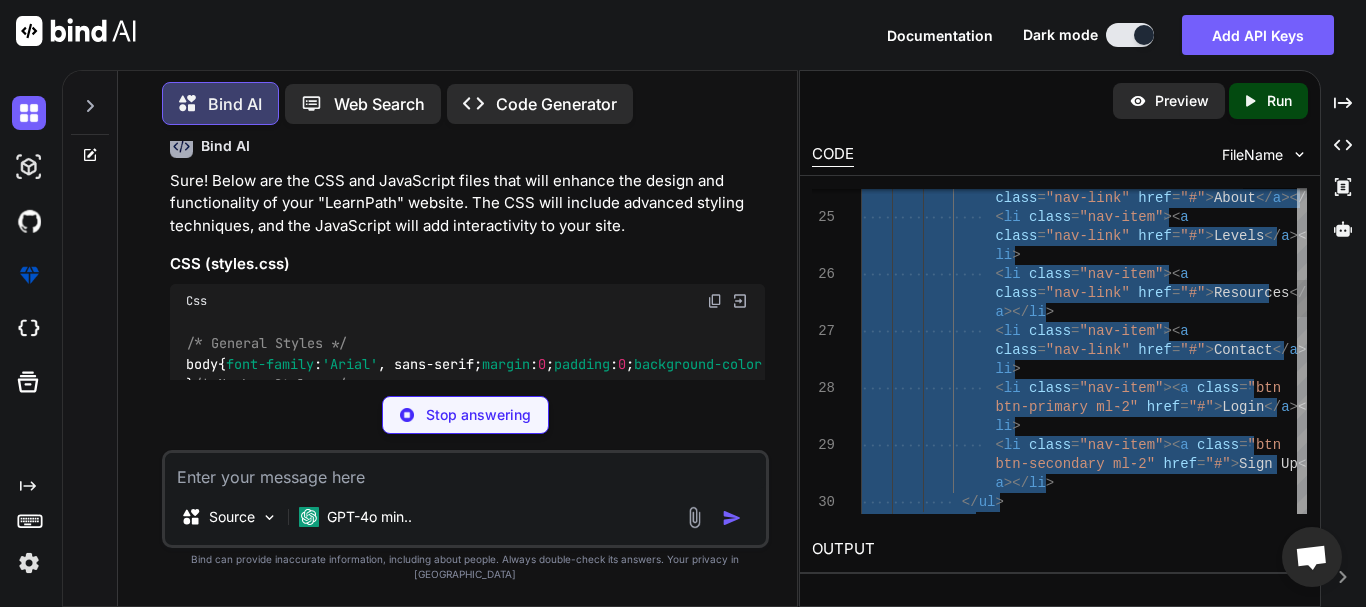 type on "x" 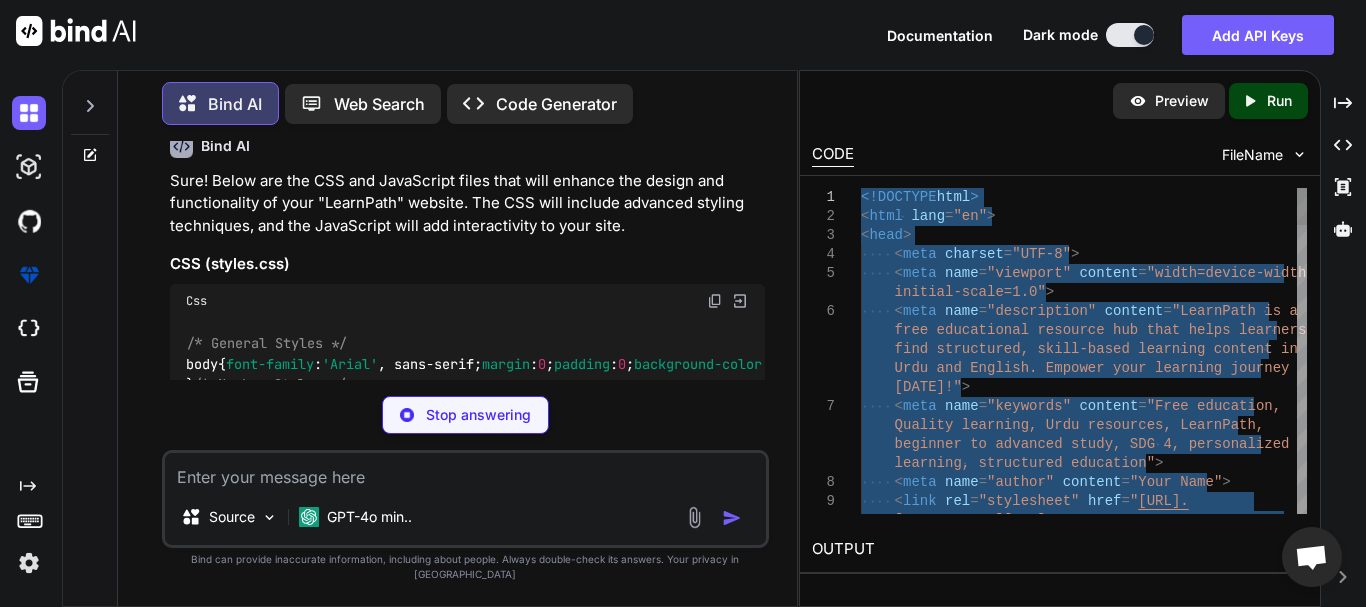 drag, startPoint x: 942, startPoint y: 507, endPoint x: 865, endPoint y: 191, distance: 325.24606 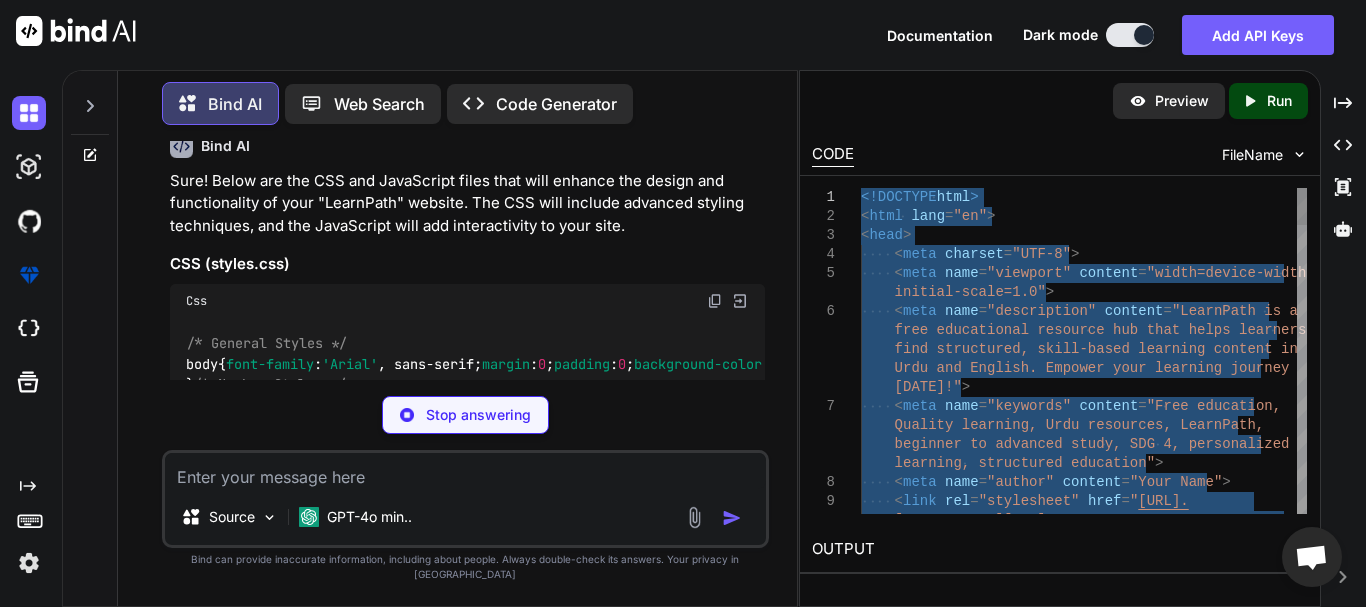 type on "x" 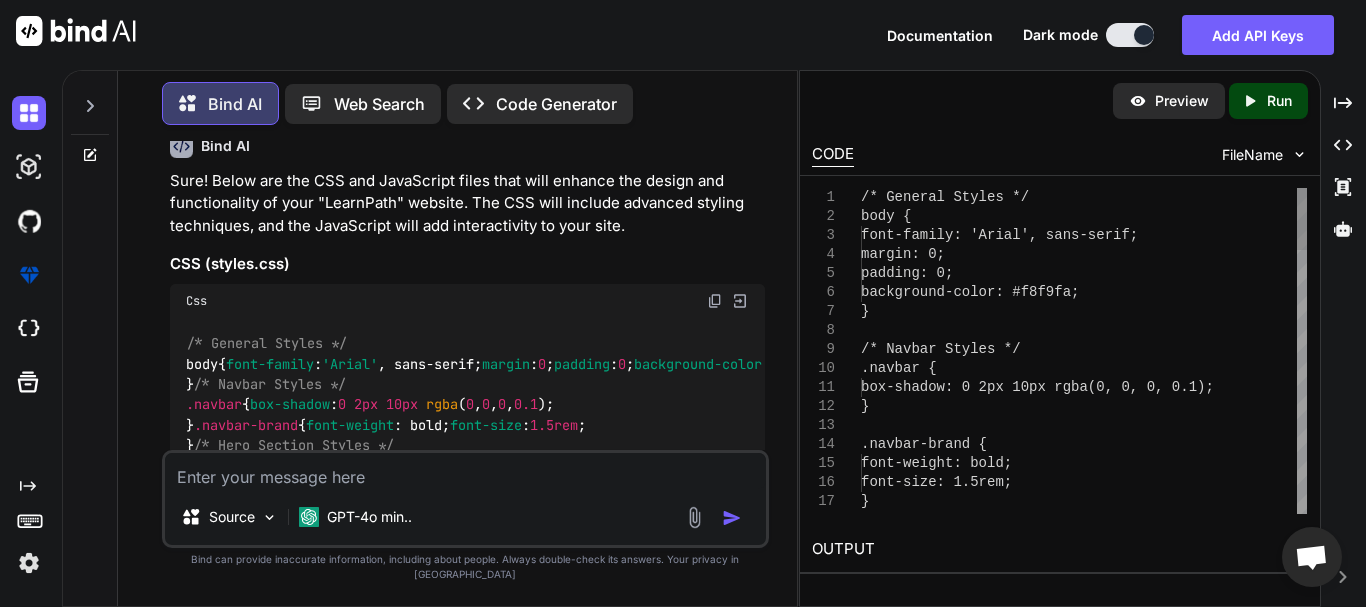 type on "/* General Styles */
body {
font-family: 'Arial', sans-serif;
margin: 0;
padding: 0;
background-color: #f8f9fa;
}
/* Navbar Styles */
.navbar {" 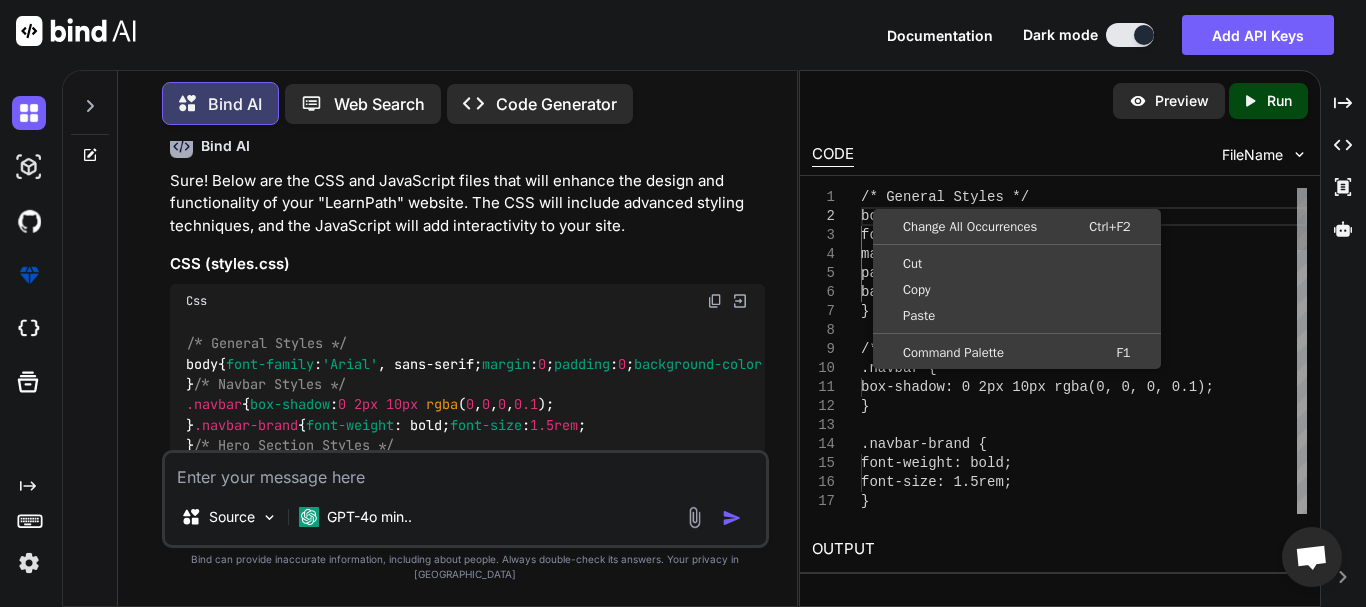scroll, scrollTop: 0, scrollLeft: 0, axis: both 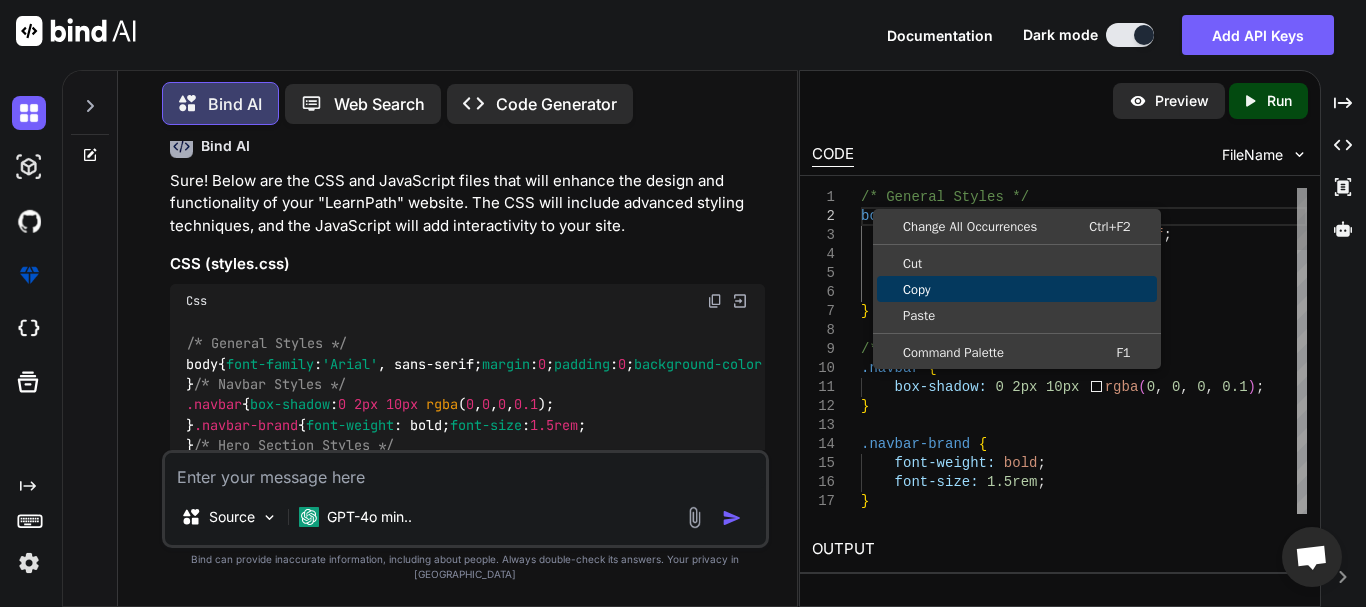 click on "Copy" at bounding box center (1017, 289) 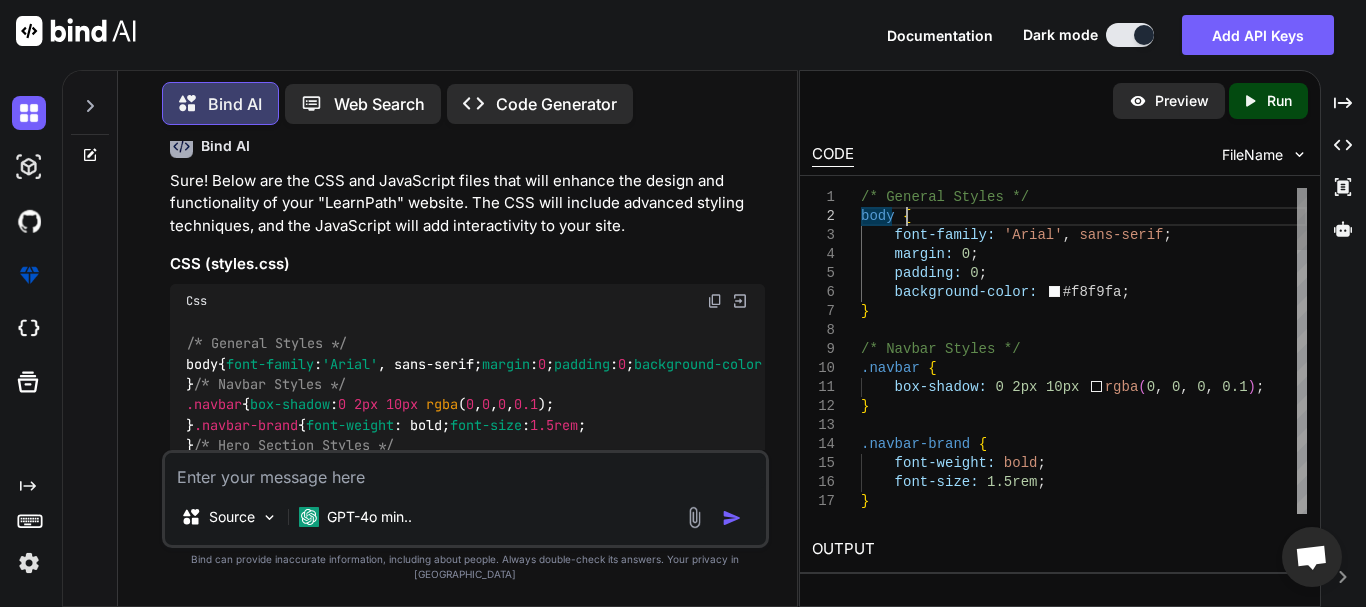 click on "} /* Navbar Styles */      margin:   0 ;      padding:   0 ;      background-color:     #f8f9fa ; /* General Styles */ body   {      font-family:   'Arial' ,   sans-serif ; .navbar   {      box-shadow:   0   2px   10px     rgba ( 0 ,   0 ,   0 ,   0.1 ) ; } .navbar-brand   {      font-weight:   bold ;      font-size:   1.5rem ; }" at bounding box center (1084, 1033) 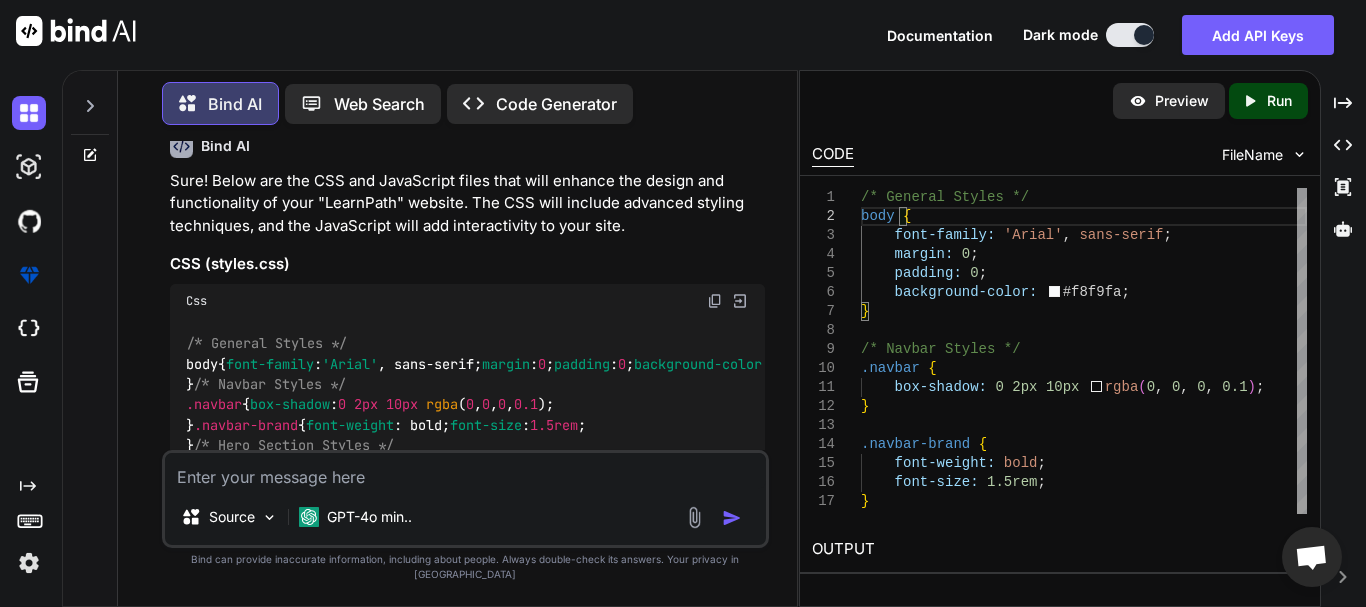 click on "Css and js file of this and make it extreme leve;?" at bounding box center [467, 107] 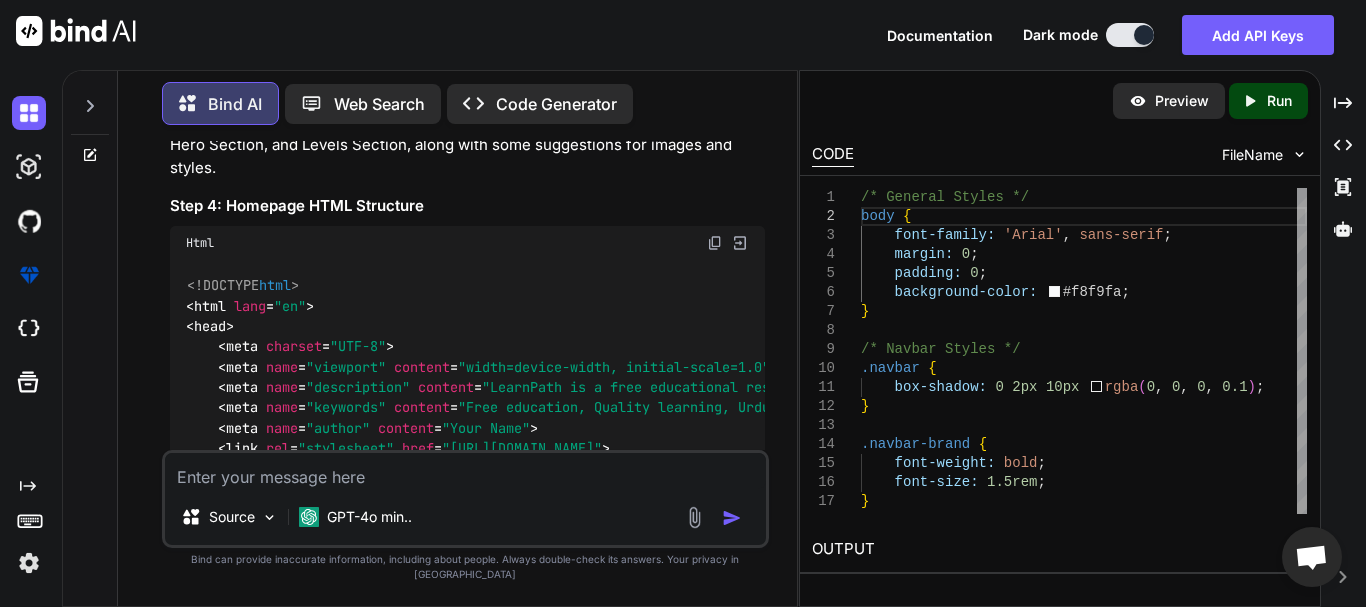 scroll, scrollTop: 943, scrollLeft: 0, axis: vertical 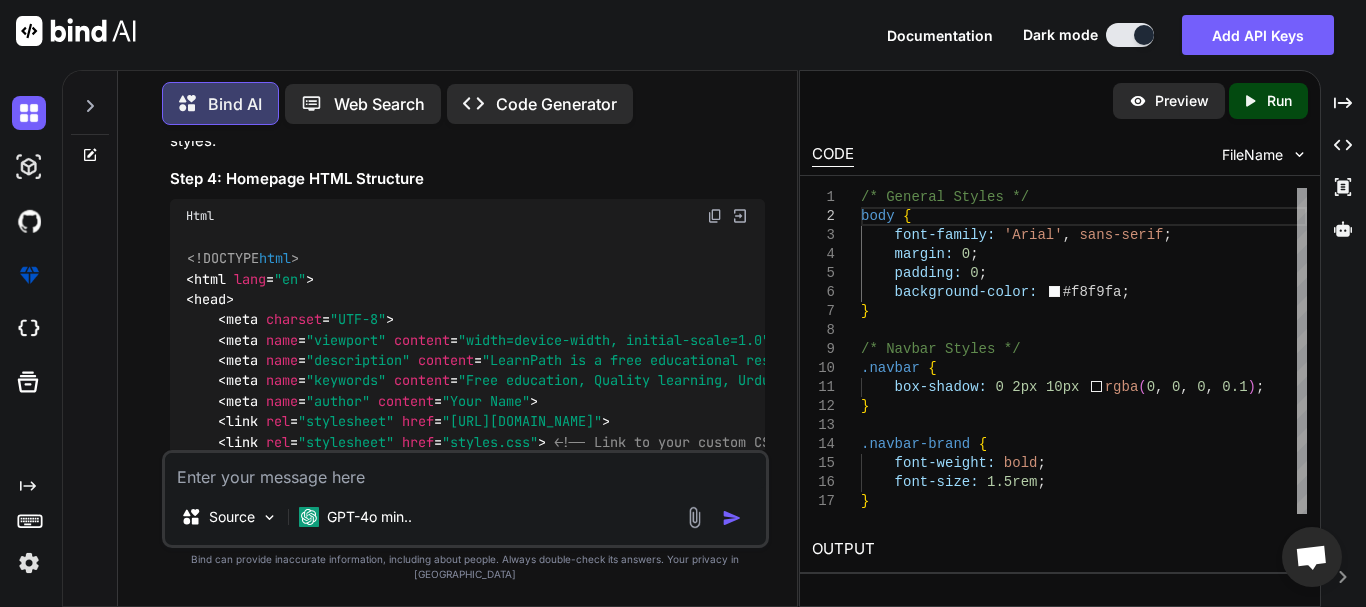 click at bounding box center [715, 216] 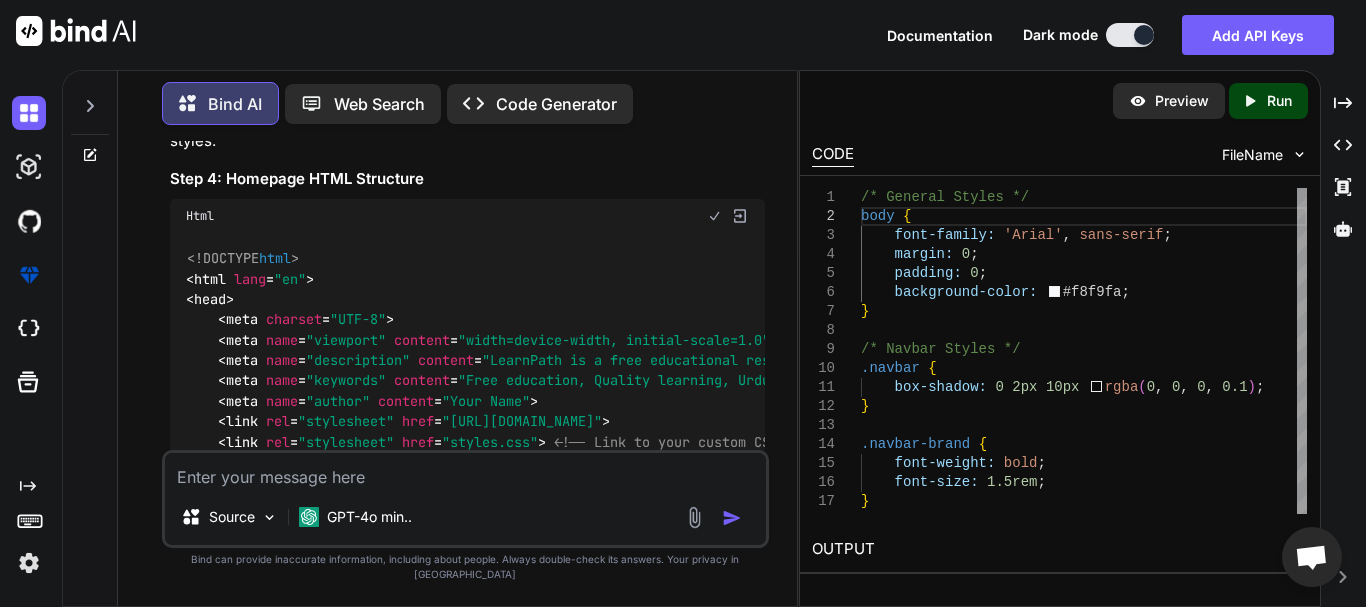 click at bounding box center [715, 216] 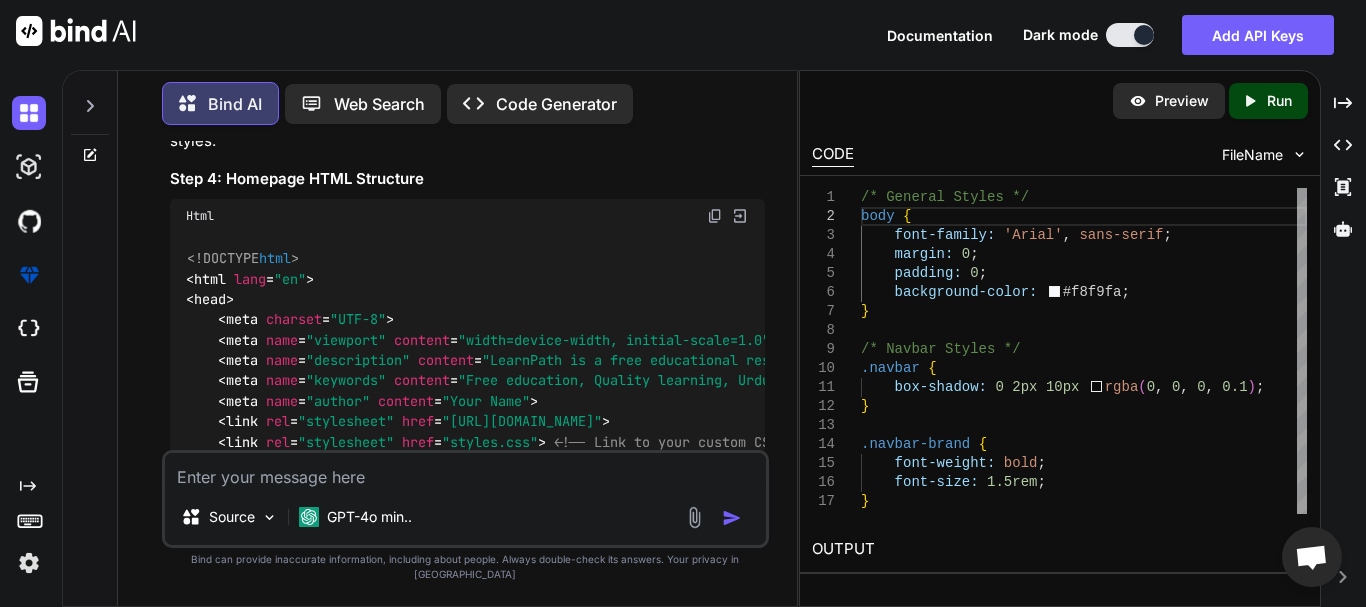 click on "You Bind AI Sure! Let's create a responsive homepage structure for your website "LearnPath" using HTML, Bootstrap, and some CSS for styling. Below is the code for the Navbar, Hero Section, and Levels Section, along with some suggestions for images and styles.
Step 4: Homepage HTML Structure
Html <!DOCTYPE  html >
< html   lang = "en" >
< head >
< meta   charset = "UTF-8" >
< meta   name = "viewport"   content = "width=device-width, initial-scale=1.0" >
< meta   name = "description"   content = "LearnPath is a free educational resource hub that helps learners find structured, skill-based learning content in Urdu and English. Empower your learning journey [DATE]!" >
< meta   name = "keywords"   content = "Free education, Quality learning, Urdu resources, LearnPath, beginner to advanced study, SDG 4, personalized learning, structured education" >
< meta   name = "author"   content = "Your Name" >
< link   rel = "stylesheet"   href = >
< link   rel = "stylesheet"" at bounding box center (465, 373) 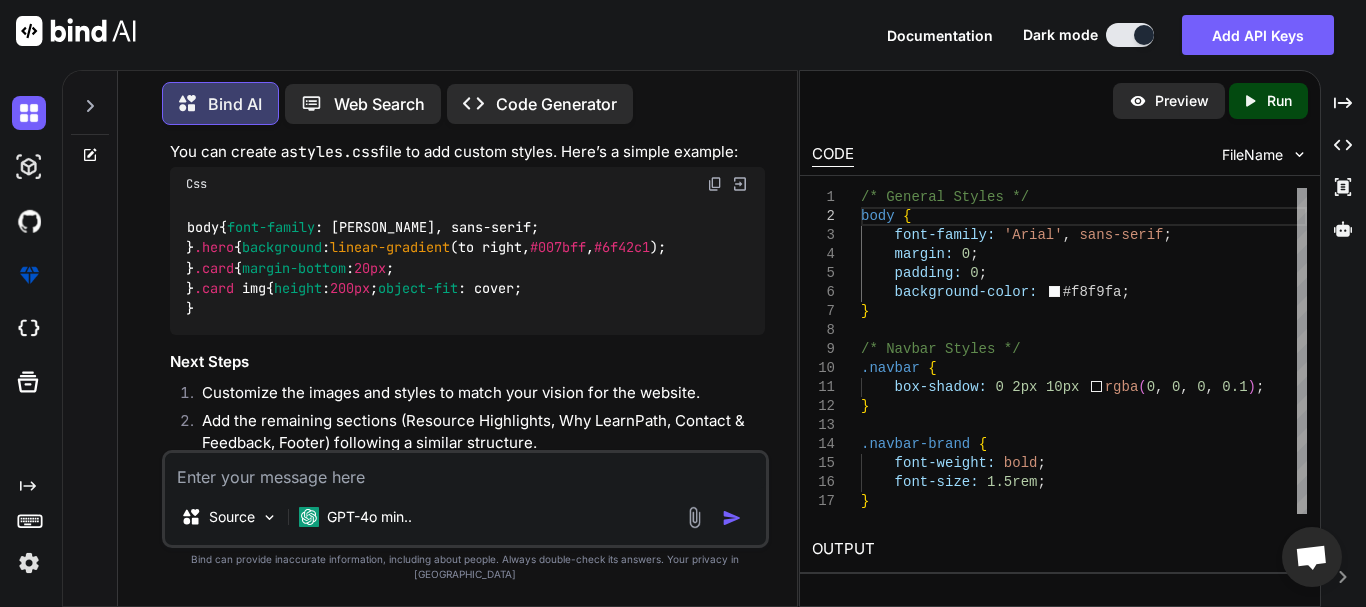scroll, scrollTop: 2943, scrollLeft: 0, axis: vertical 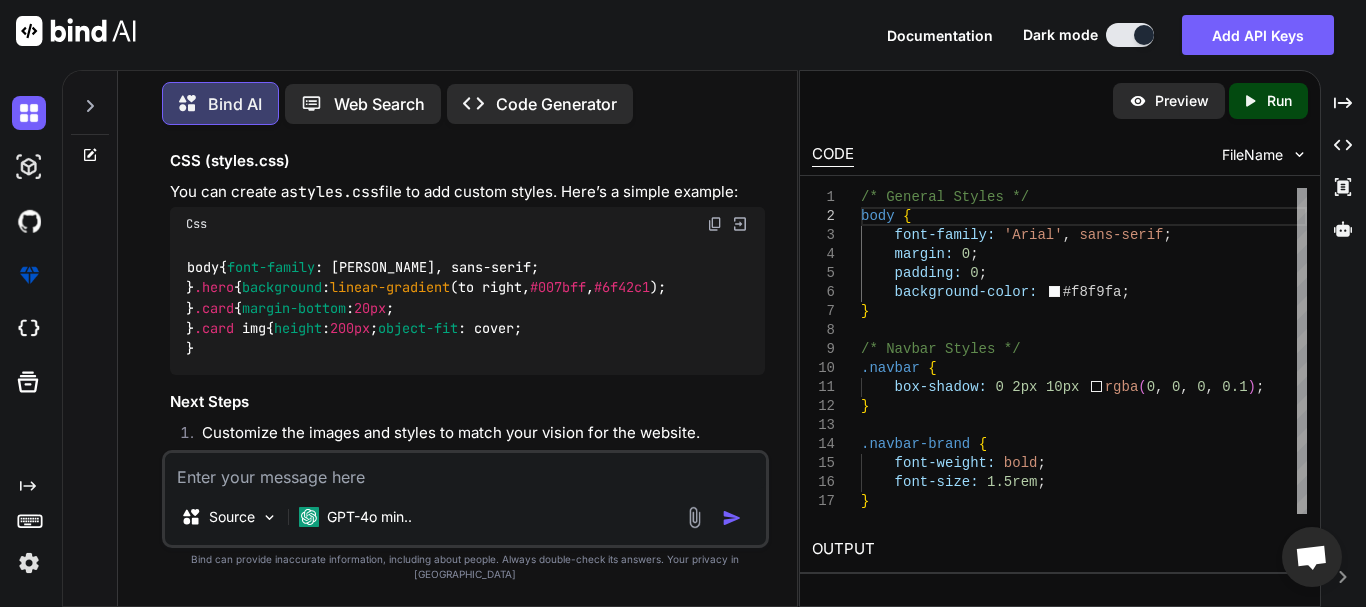 click at bounding box center [715, 224] 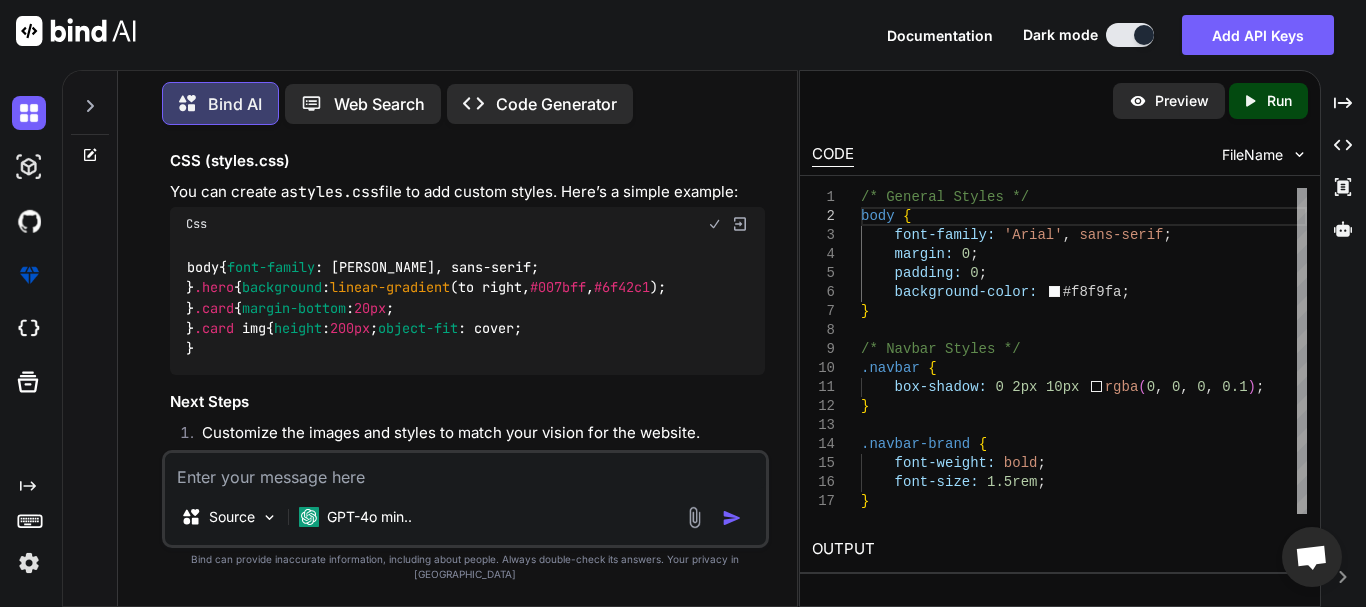 click at bounding box center (715, 224) 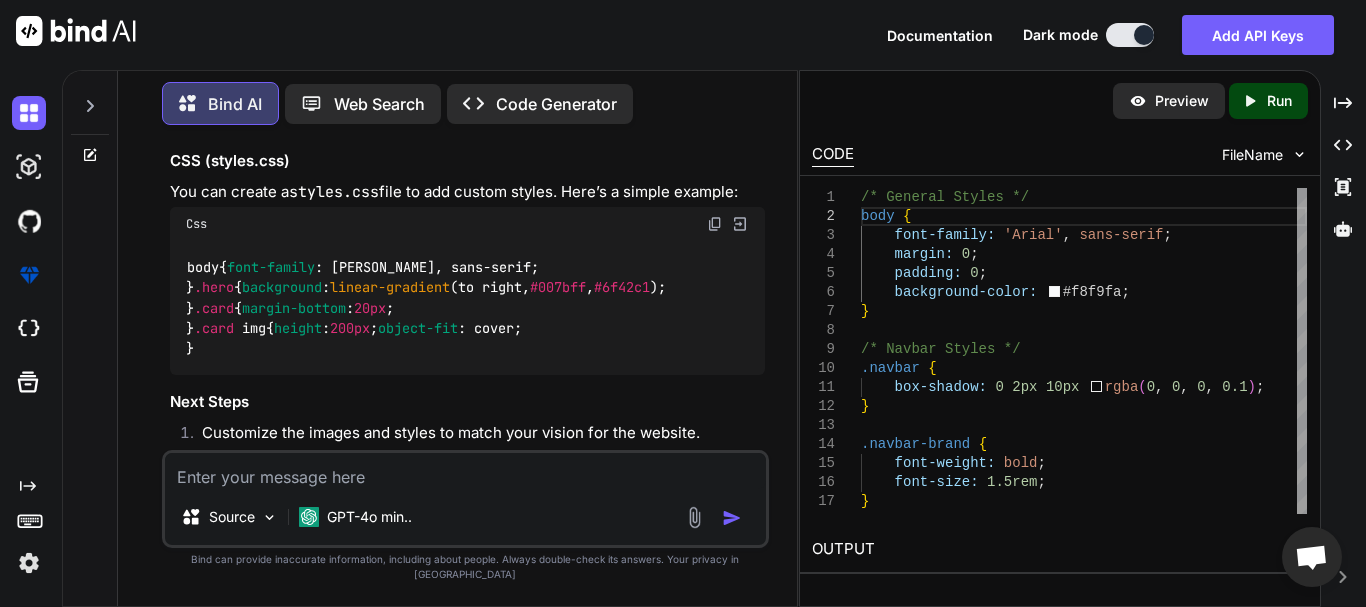 type 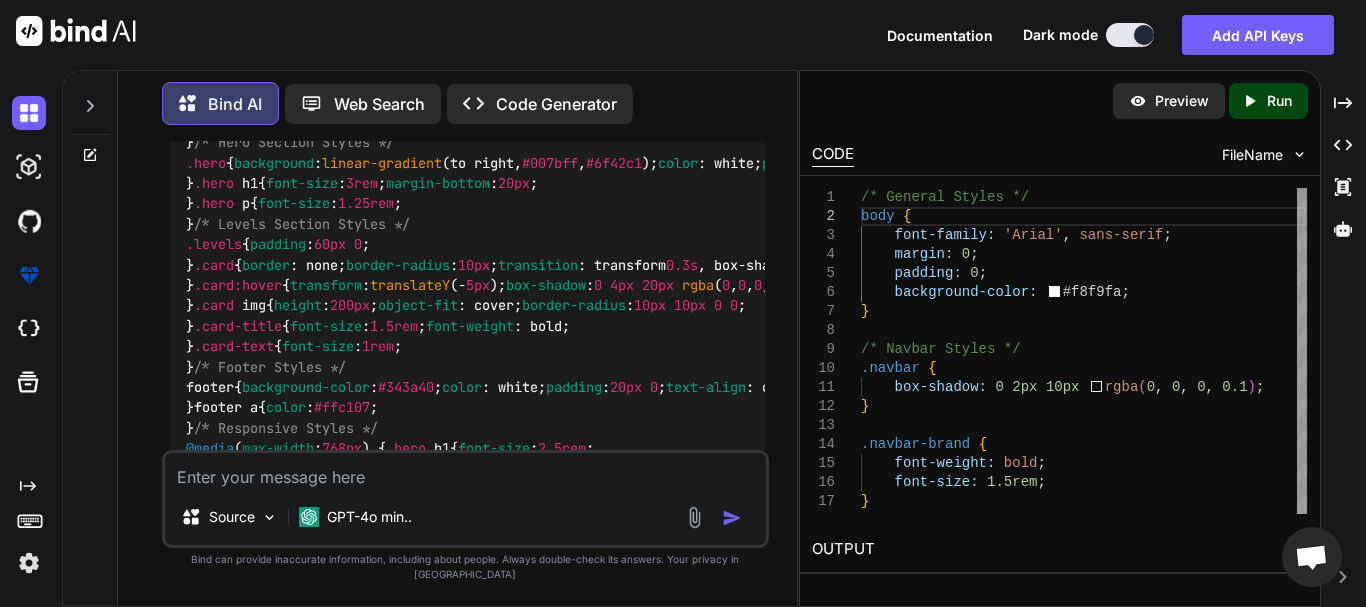 scroll, scrollTop: 3823, scrollLeft: 0, axis: vertical 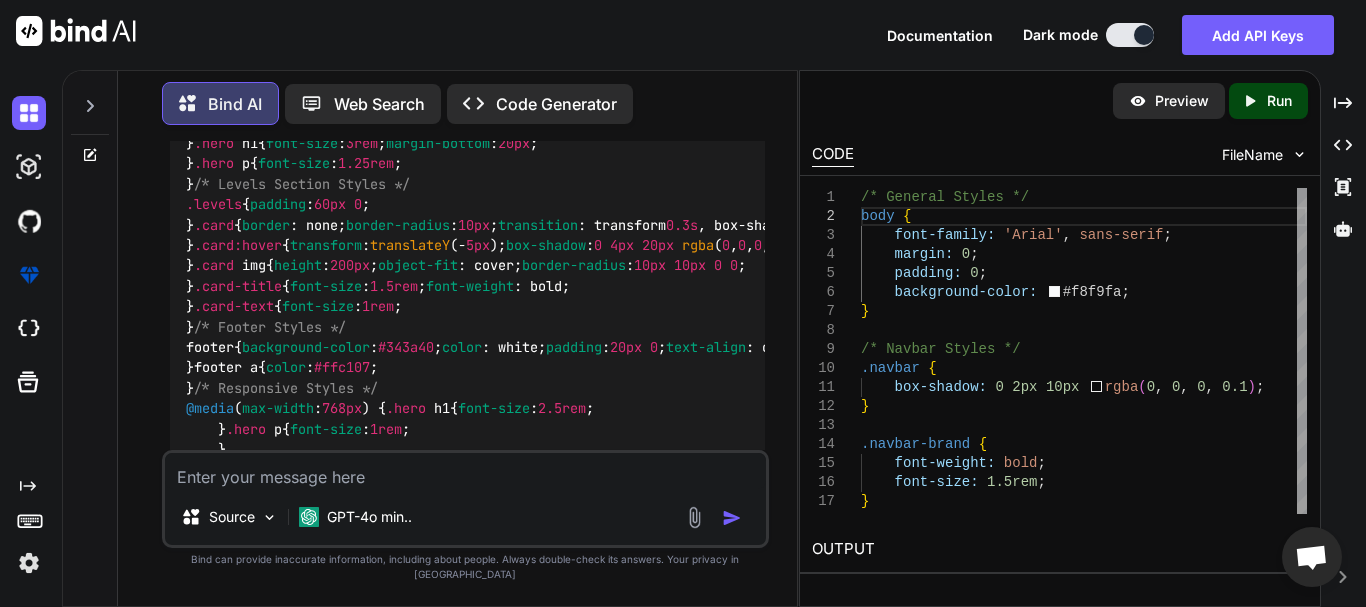 click at bounding box center (715, -42) 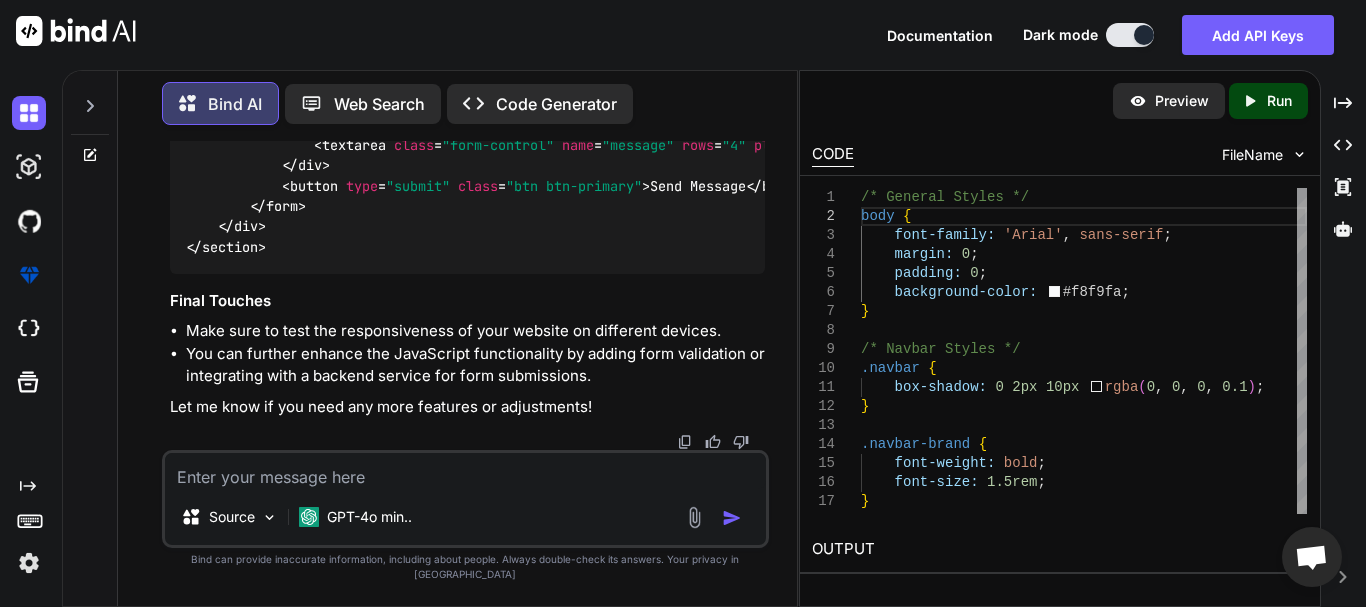 scroll, scrollTop: 5469, scrollLeft: 0, axis: vertical 